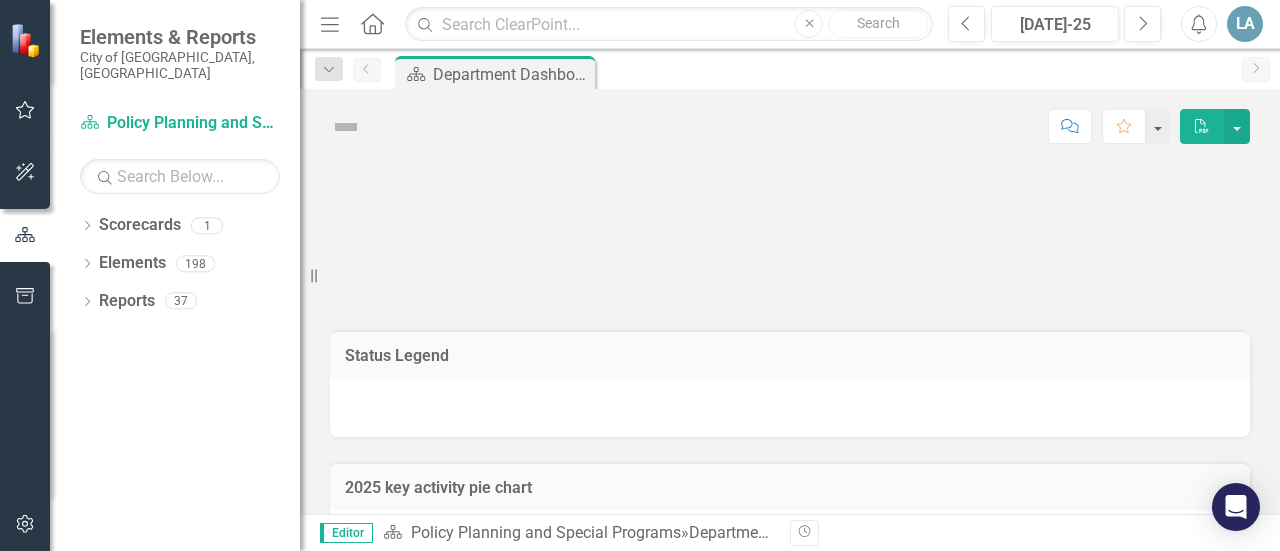 scroll, scrollTop: 0, scrollLeft: 0, axis: both 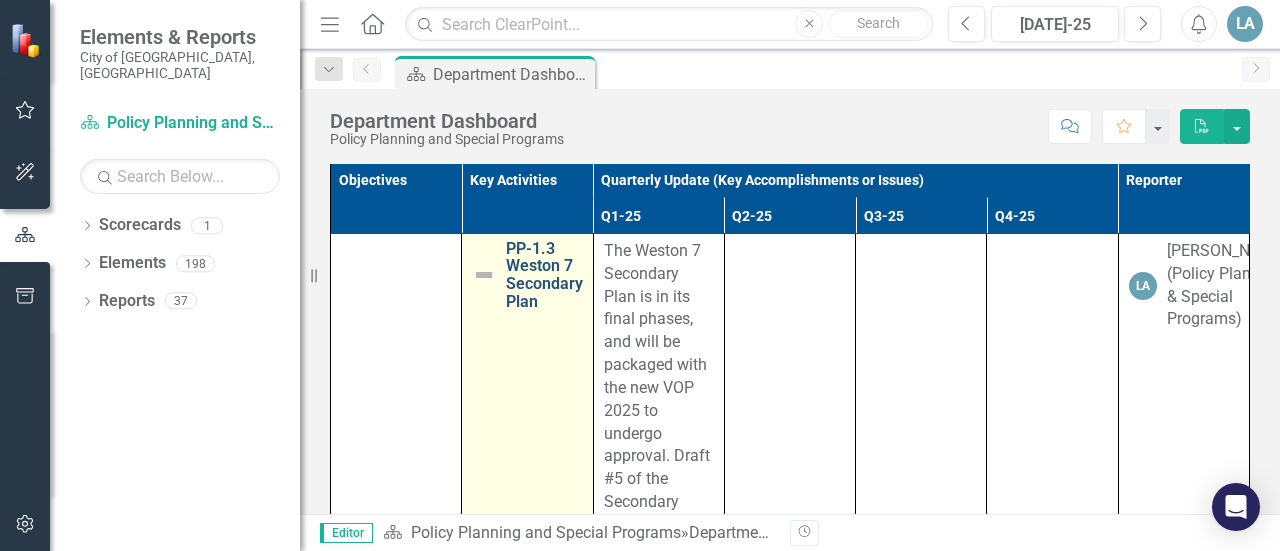 click on "PP-1.3 Weston 7 Secondary Plan" at bounding box center (544, 275) 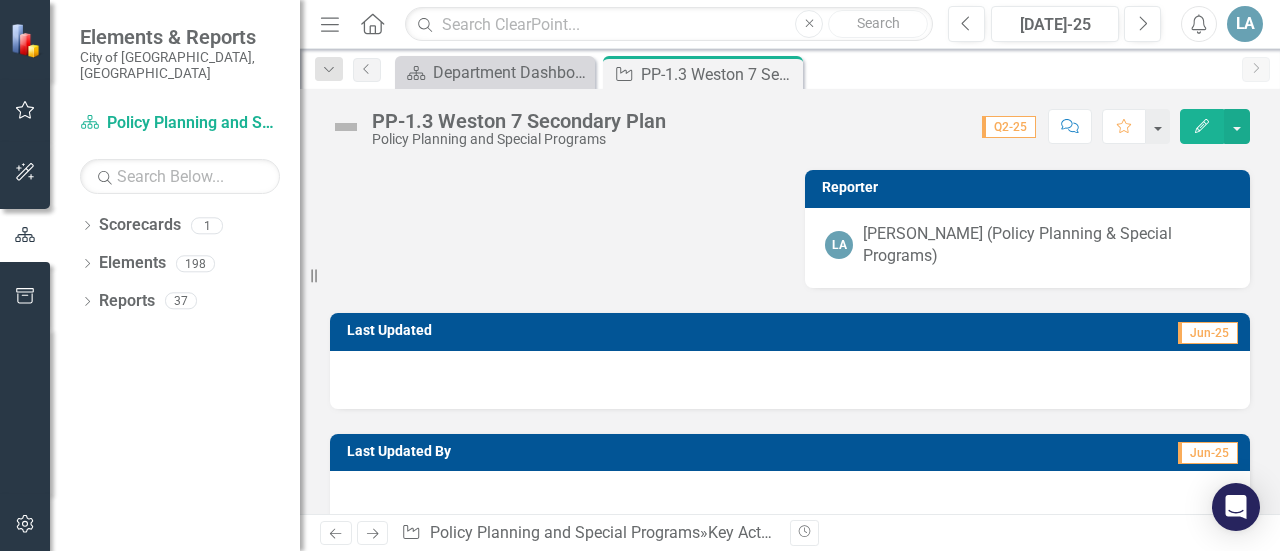scroll, scrollTop: 4361, scrollLeft: 0, axis: vertical 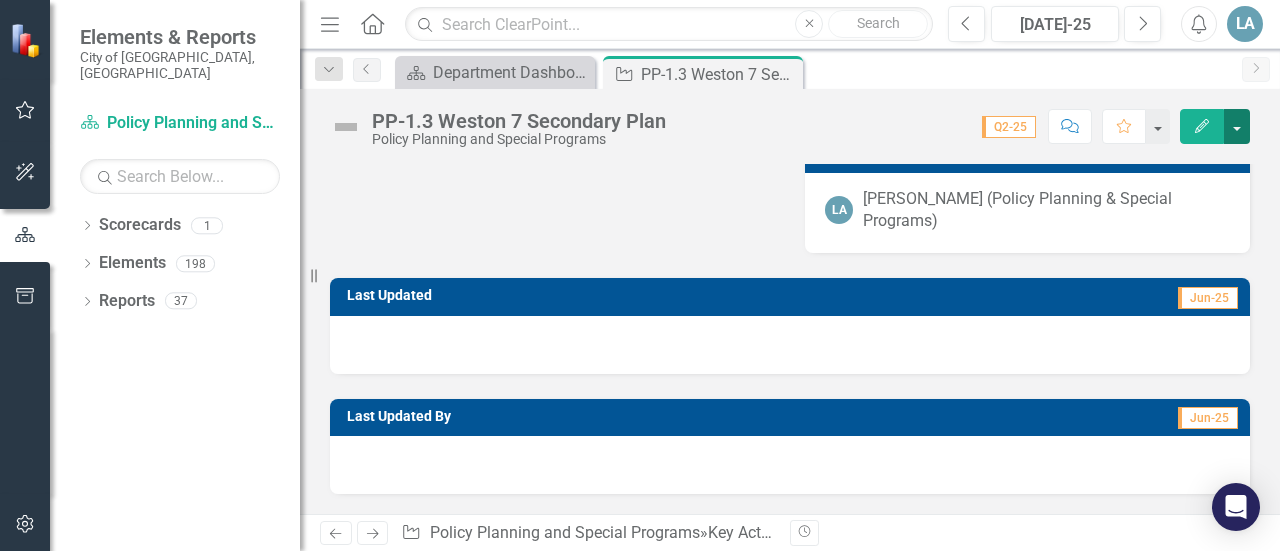 click at bounding box center [1237, 126] 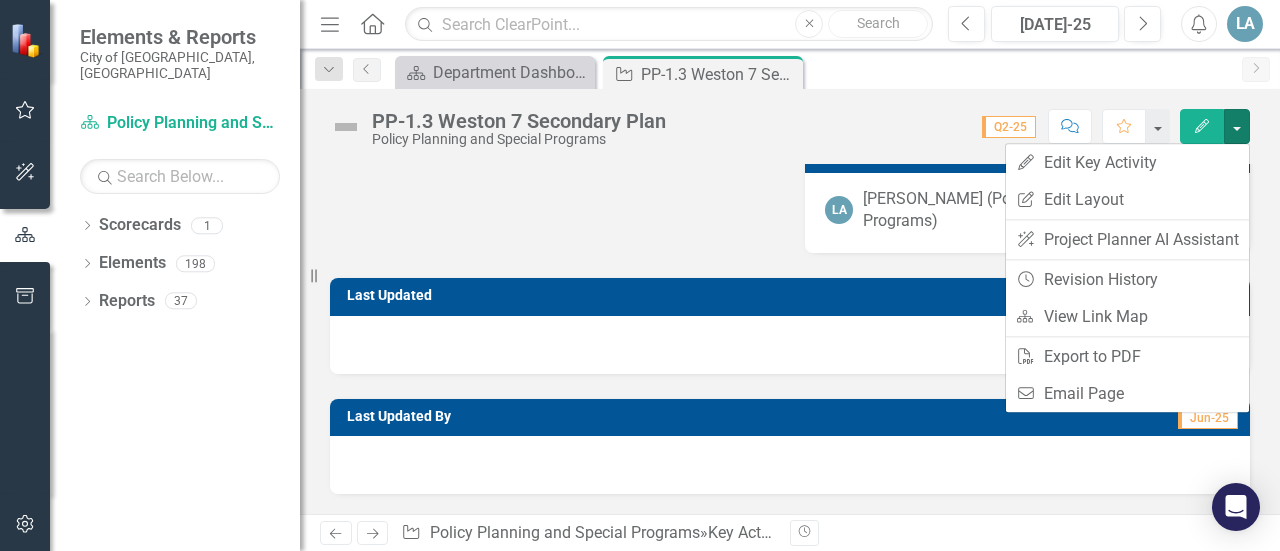 click on "Edit" at bounding box center [1202, 126] 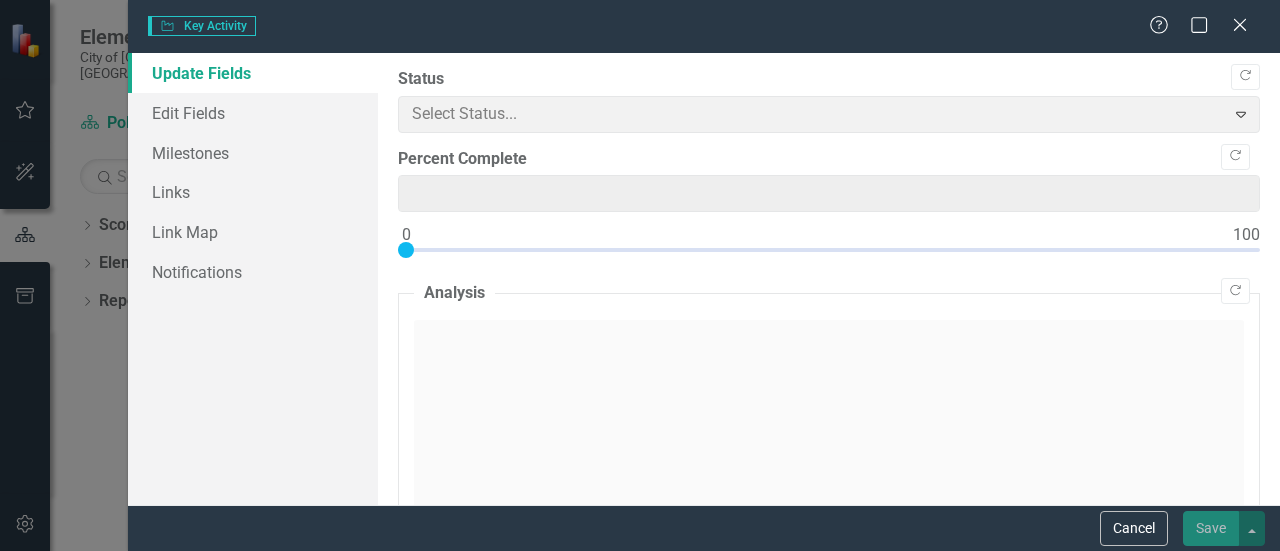 type on "0" 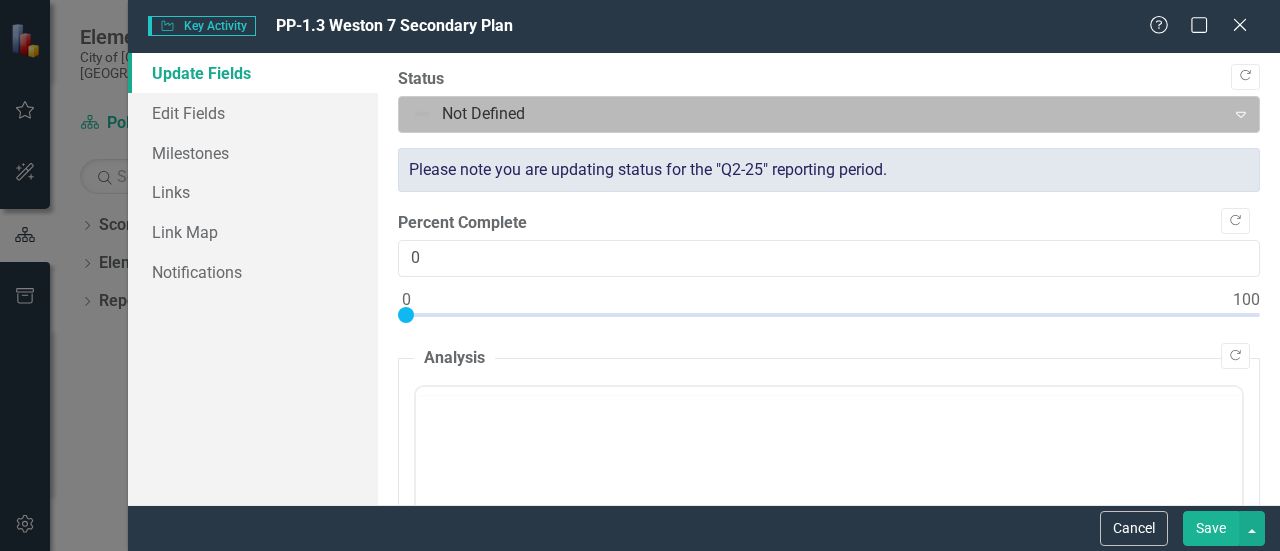 scroll, scrollTop: 0, scrollLeft: 0, axis: both 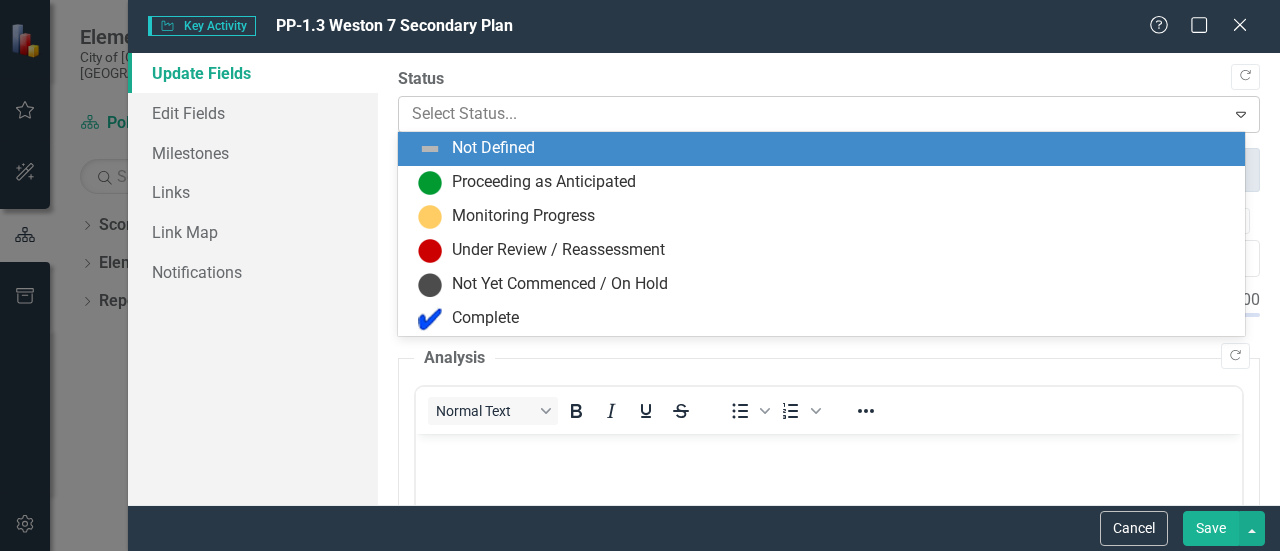 click at bounding box center [812, 114] 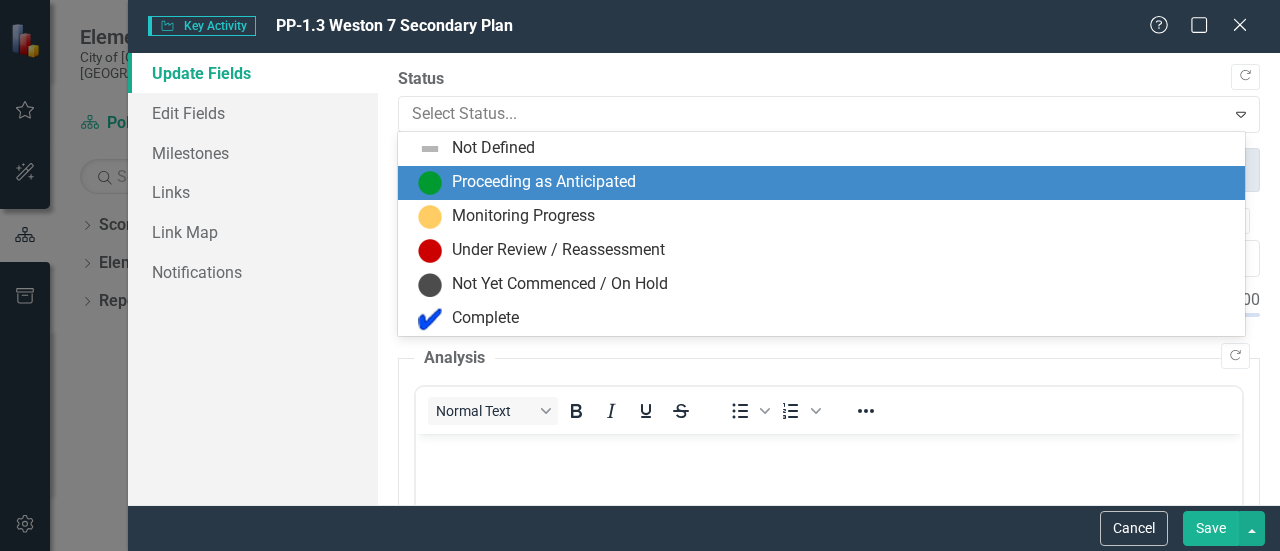 click on "Proceeding as Anticipated" at bounding box center (825, 183) 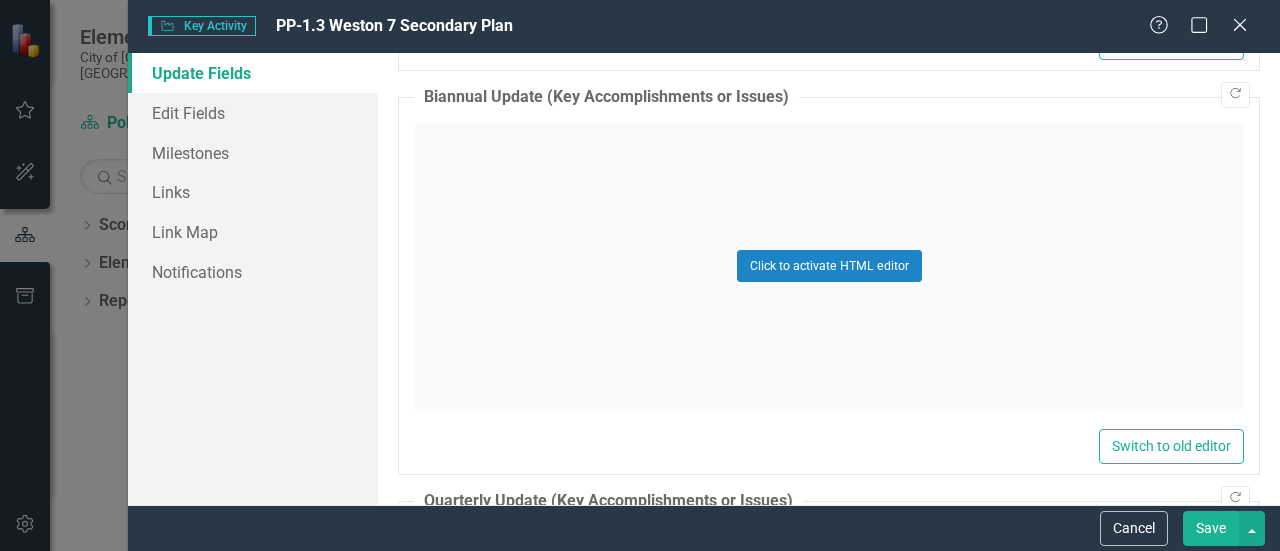 scroll, scrollTop: 1260, scrollLeft: 0, axis: vertical 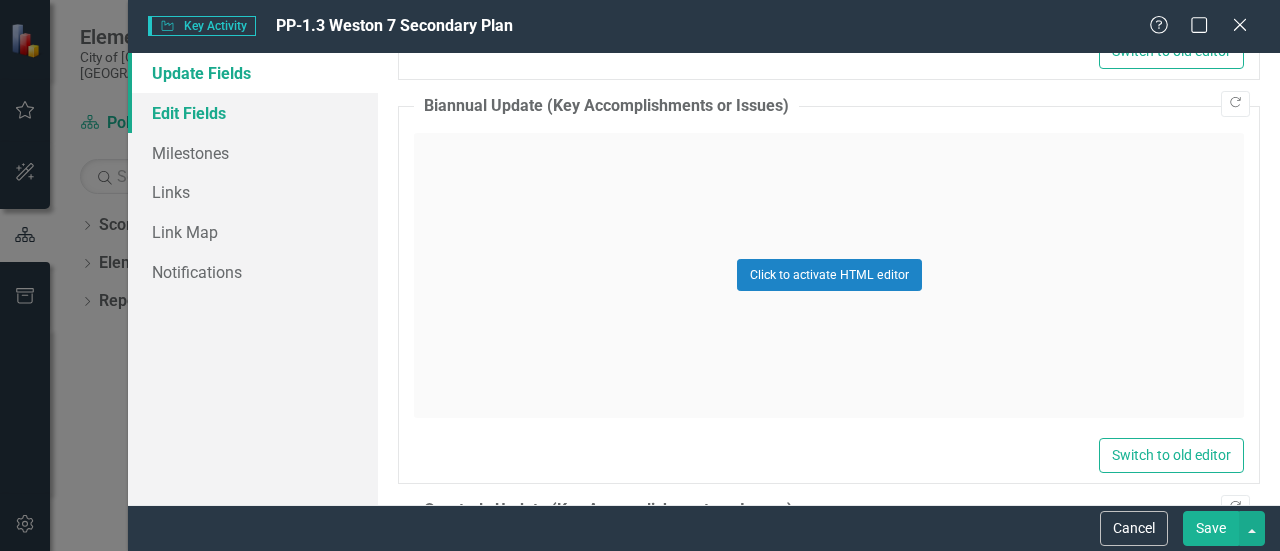 click on "Edit Fields" at bounding box center (253, 113) 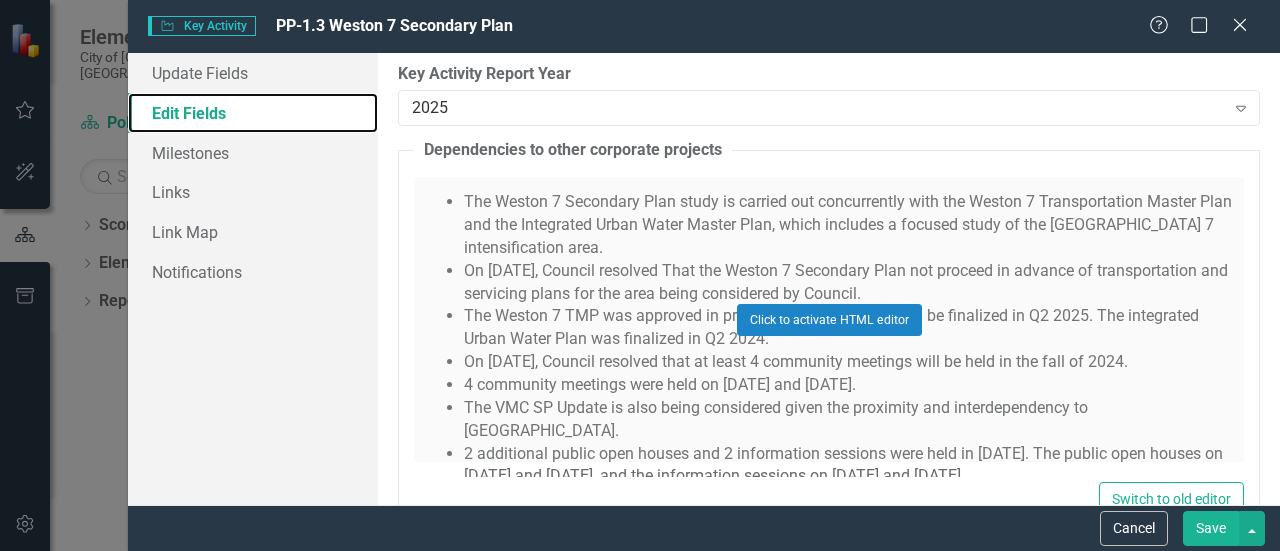 scroll, scrollTop: 5796, scrollLeft: 0, axis: vertical 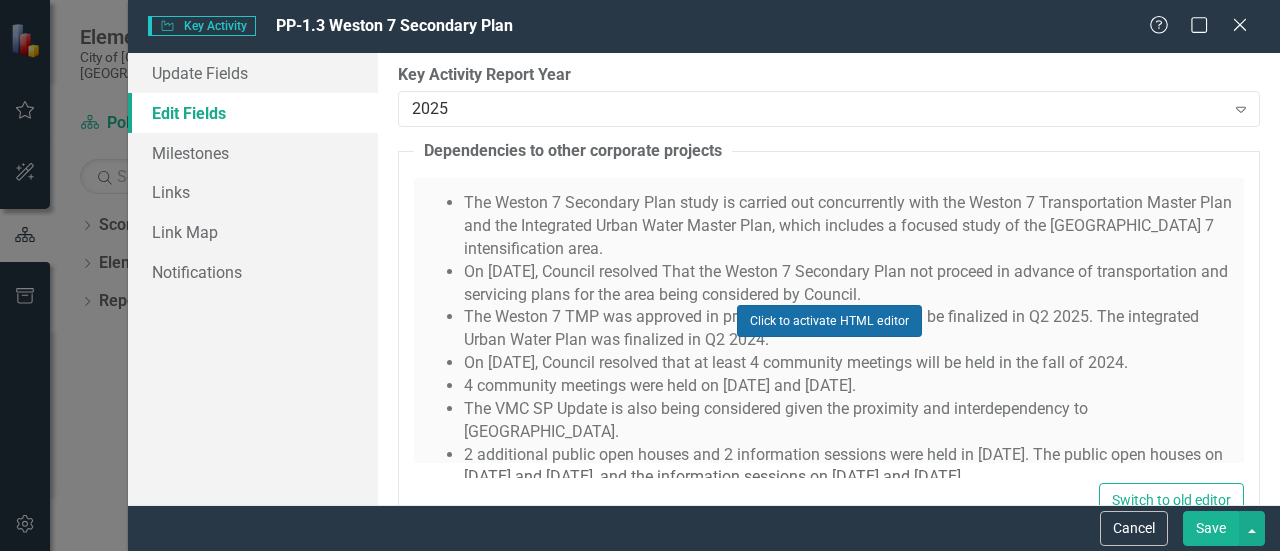 click on "Click to activate HTML editor" at bounding box center (829, 321) 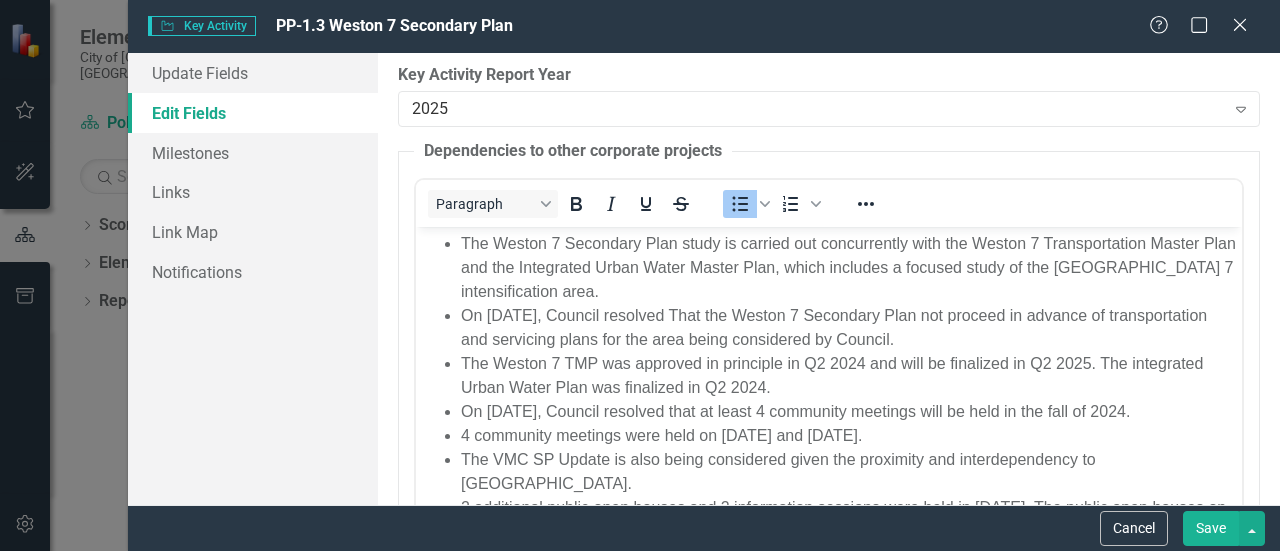 scroll, scrollTop: 0, scrollLeft: 0, axis: both 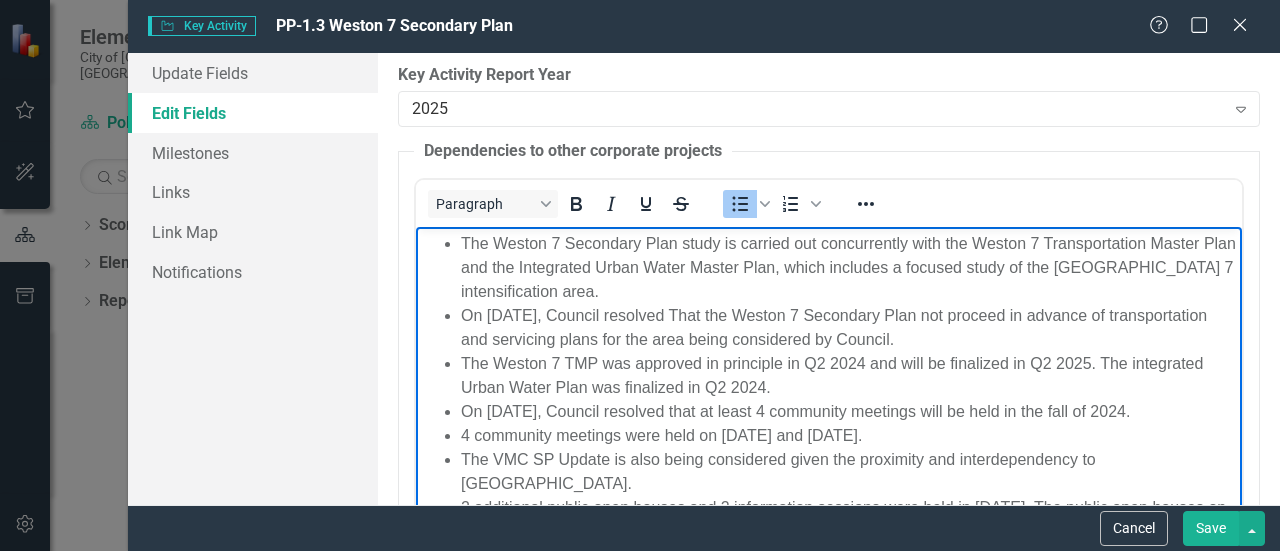 click on "The Weston 7 TMP was approved in principle in Q2 2024 and will be finalized in Q2 2025. The integrated Urban Water Plan was finalized in Q2 2024." at bounding box center [849, 376] 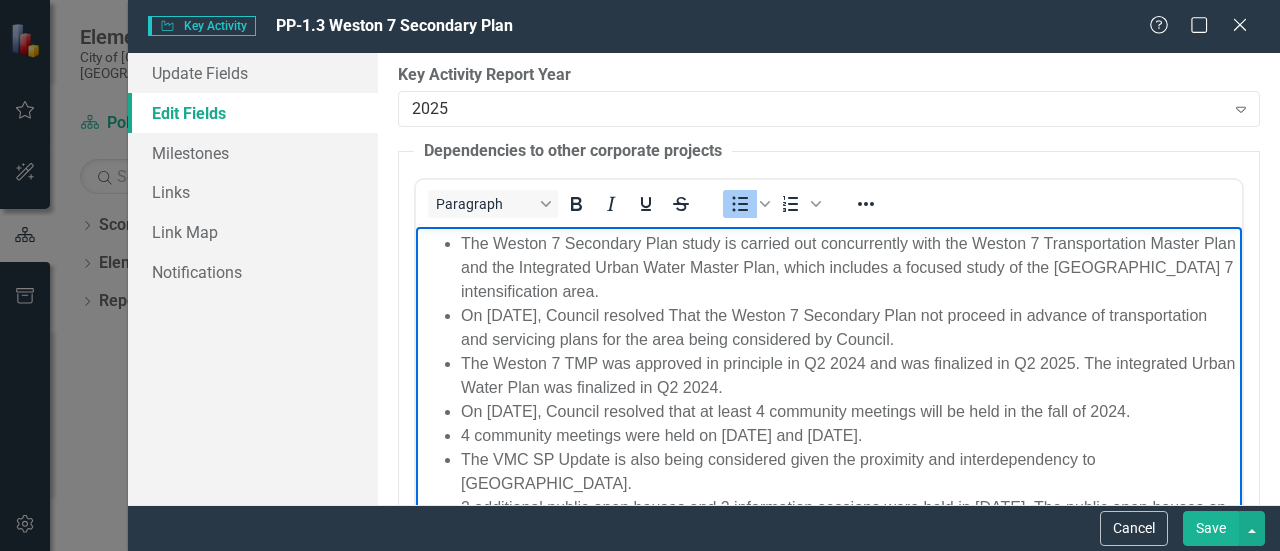 scroll, scrollTop: 12, scrollLeft: 0, axis: vertical 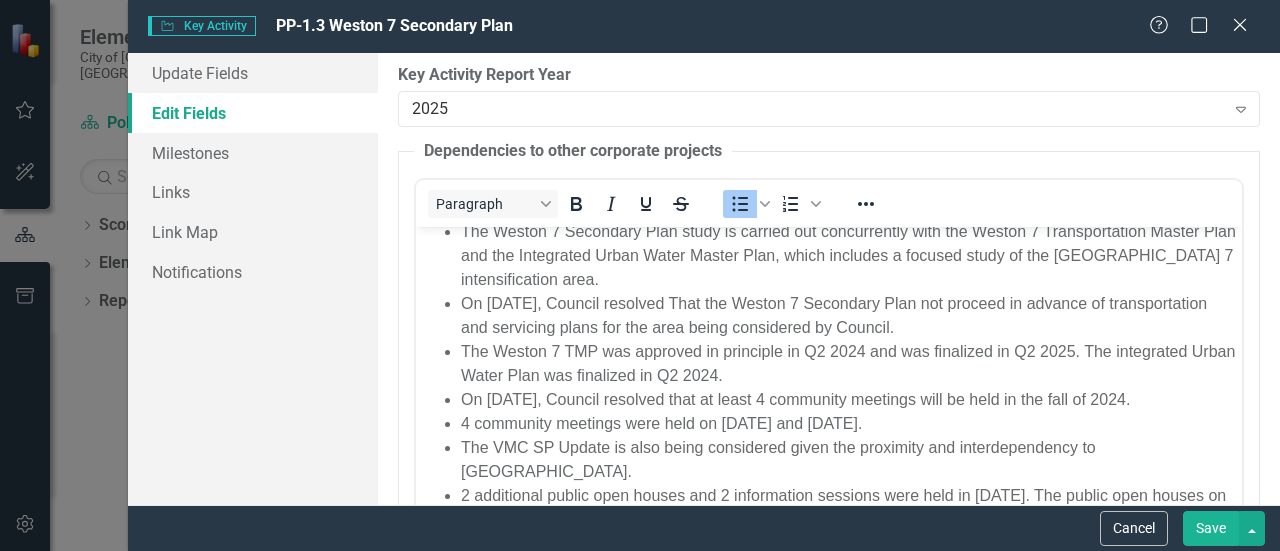 click on "Save" at bounding box center [1211, 528] 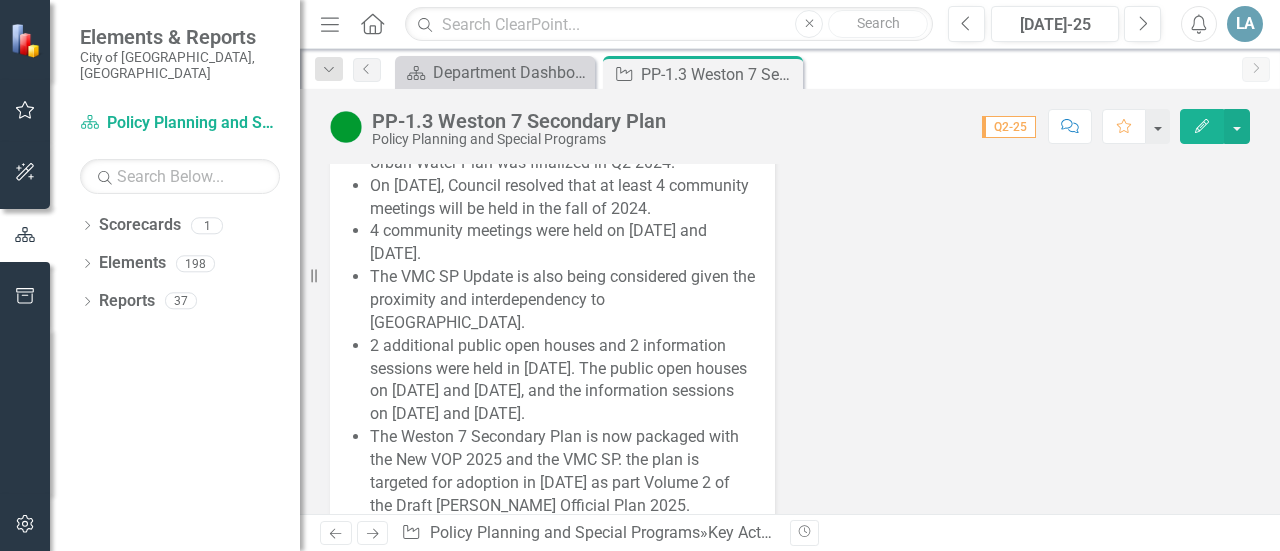 scroll, scrollTop: 2132, scrollLeft: 0, axis: vertical 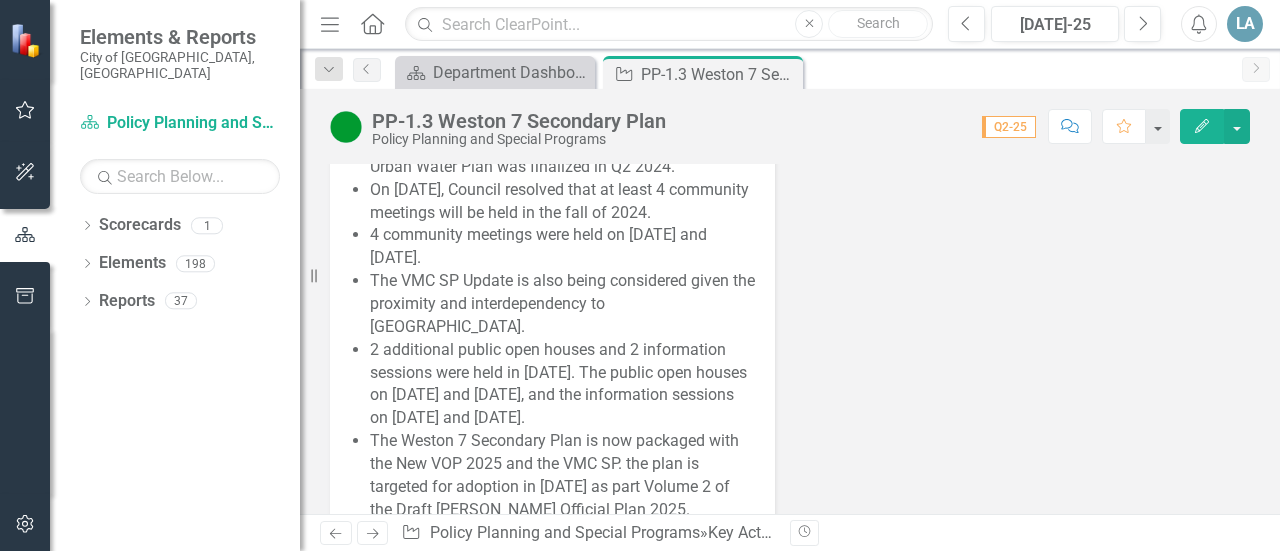 click on "Edit" at bounding box center (1202, 126) 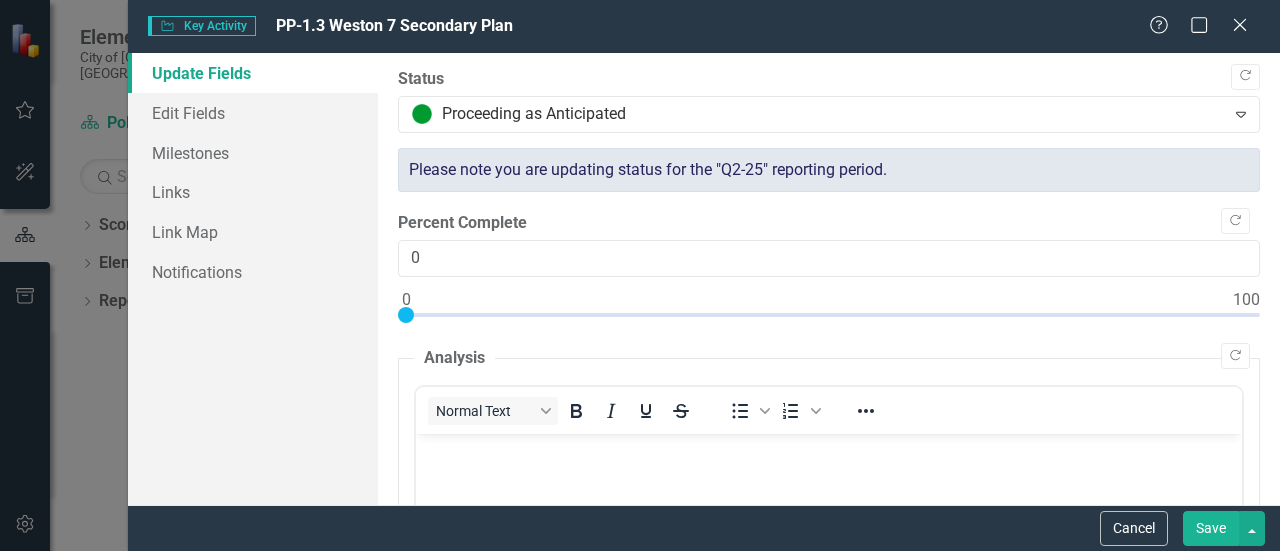 scroll, scrollTop: 0, scrollLeft: 0, axis: both 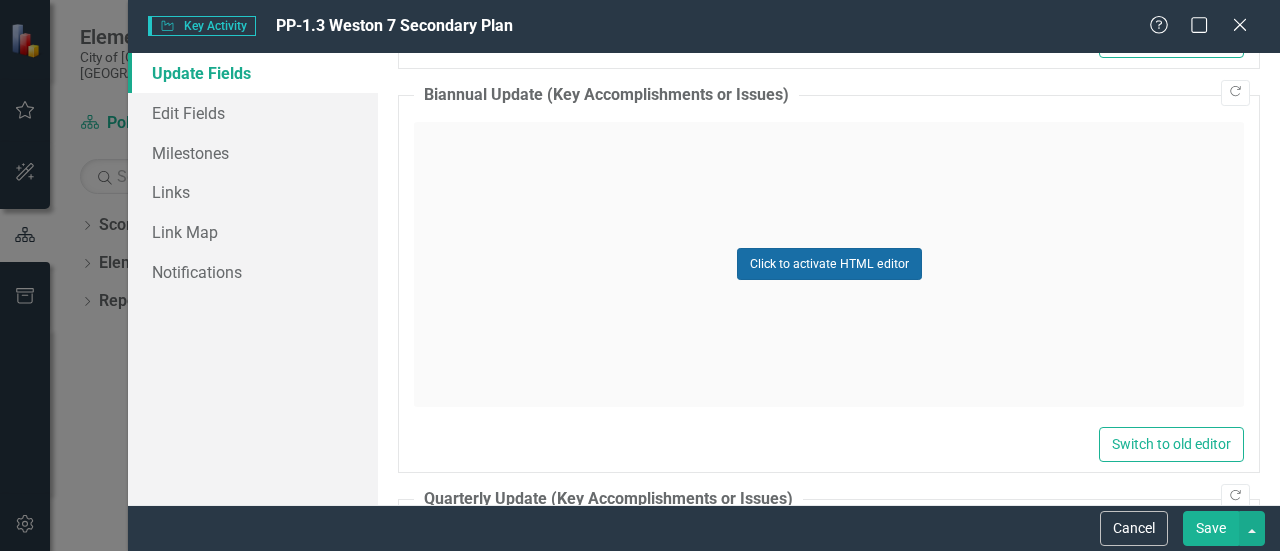 click on "Click to activate HTML editor" at bounding box center [829, 264] 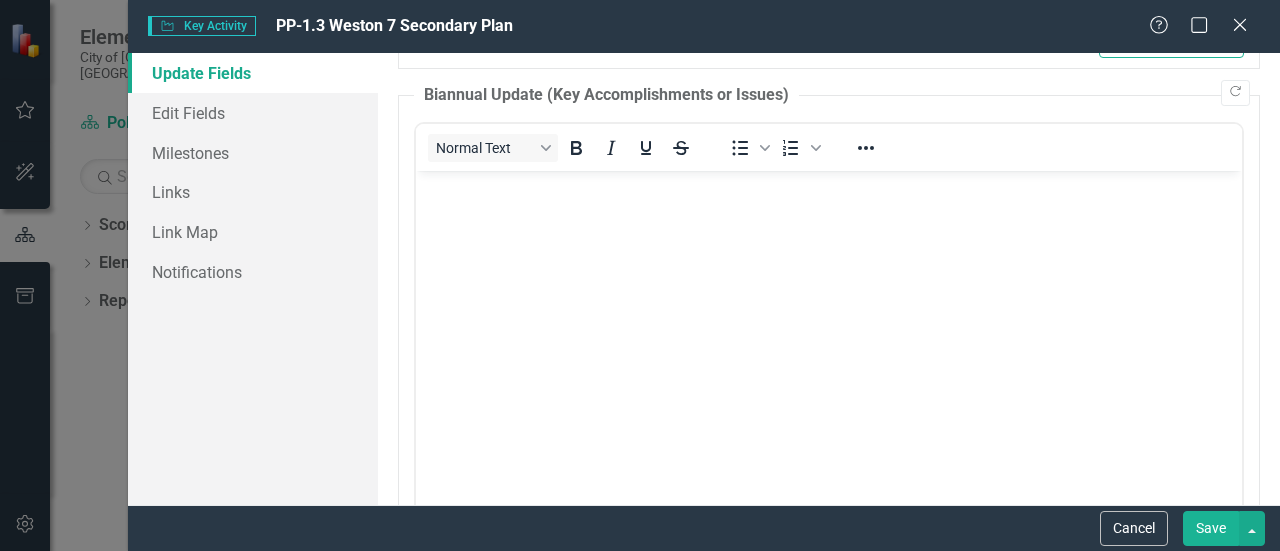 scroll, scrollTop: 0, scrollLeft: 0, axis: both 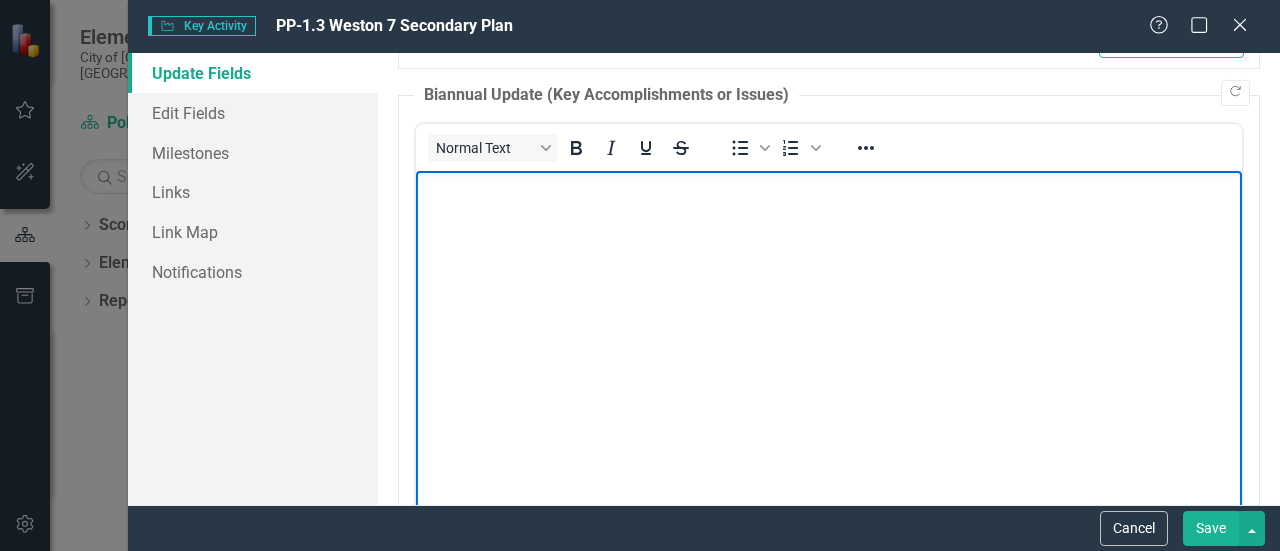 click at bounding box center [829, 320] 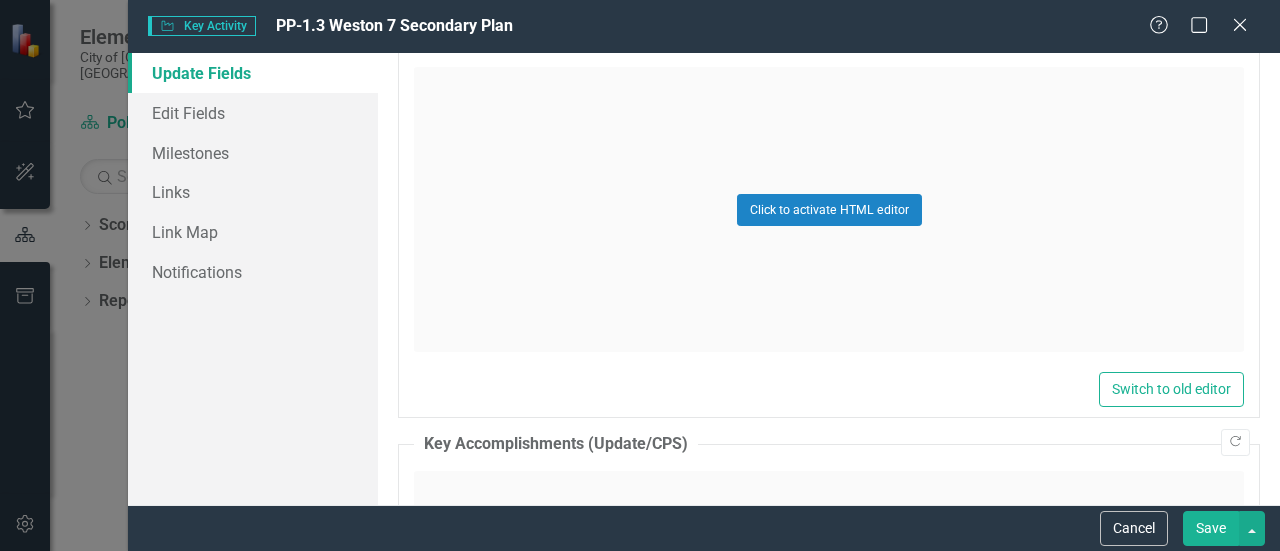 scroll, scrollTop: 1848, scrollLeft: 0, axis: vertical 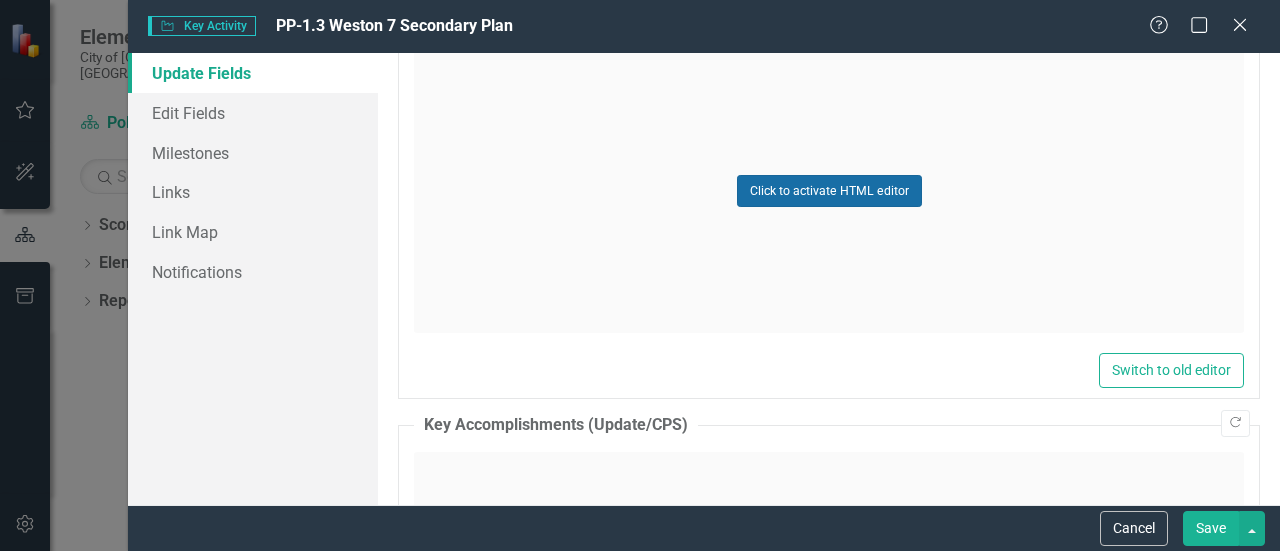 click on "Click to activate HTML editor" at bounding box center [829, 191] 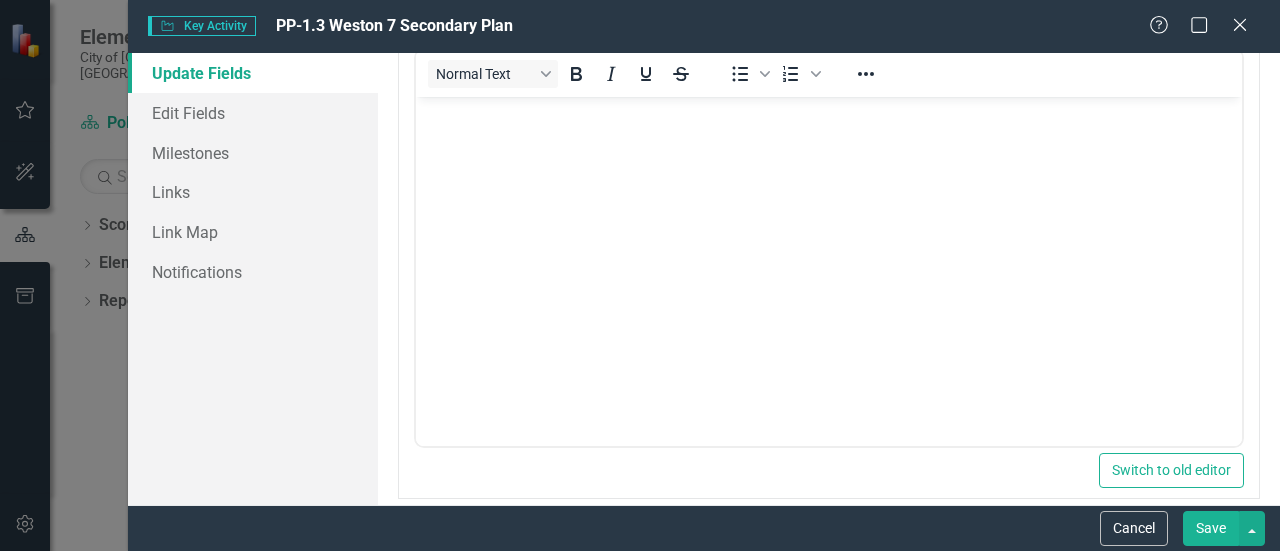 scroll, scrollTop: 0, scrollLeft: 0, axis: both 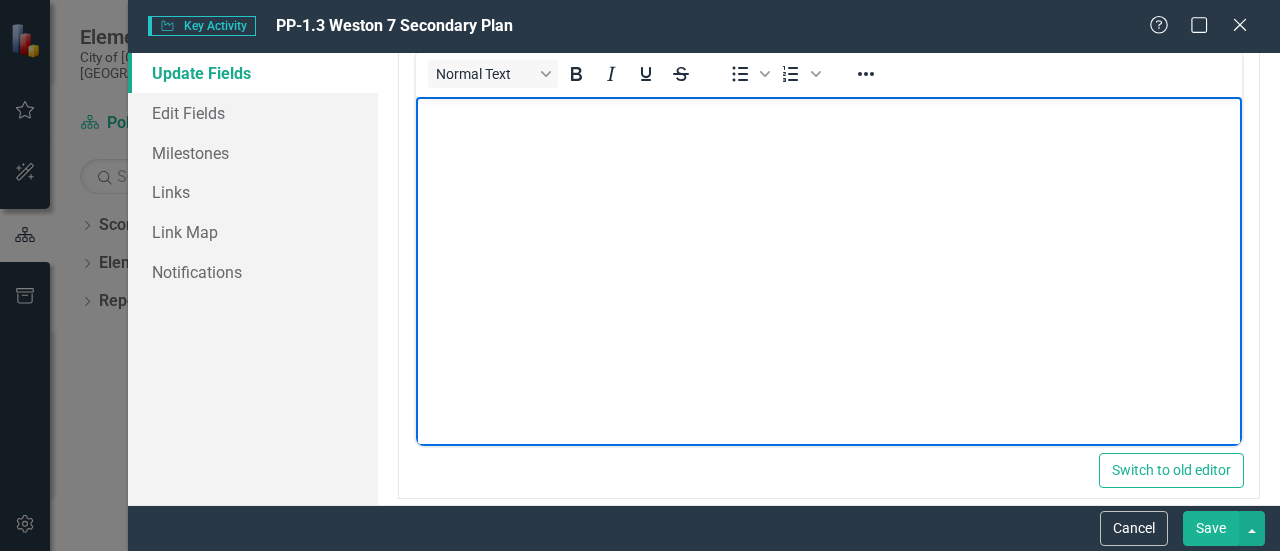 click at bounding box center (829, 247) 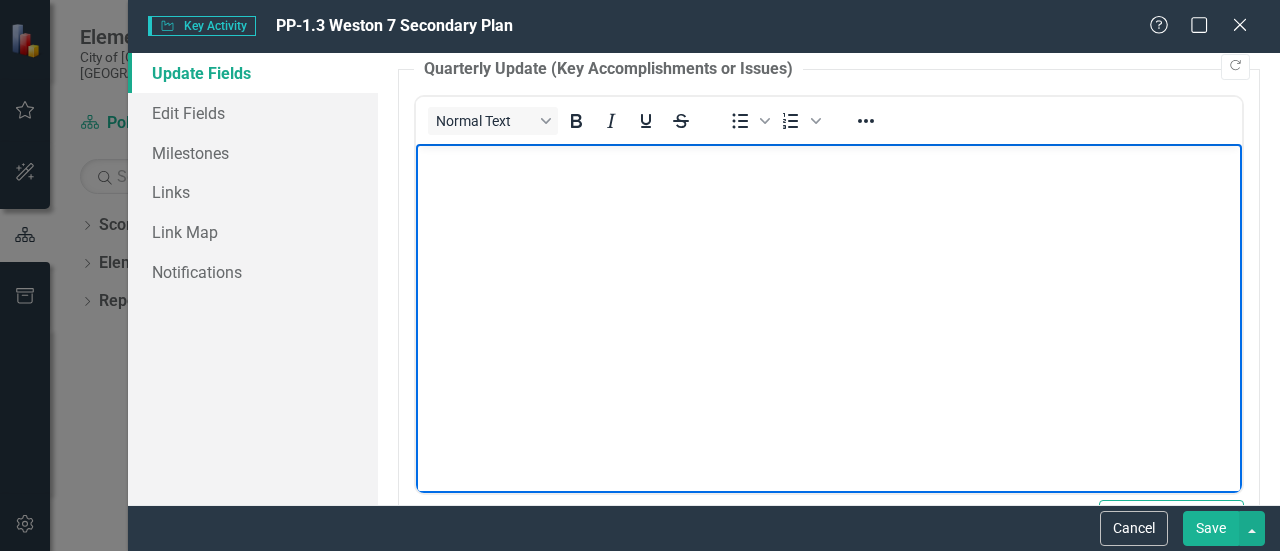 scroll, scrollTop: 1802, scrollLeft: 0, axis: vertical 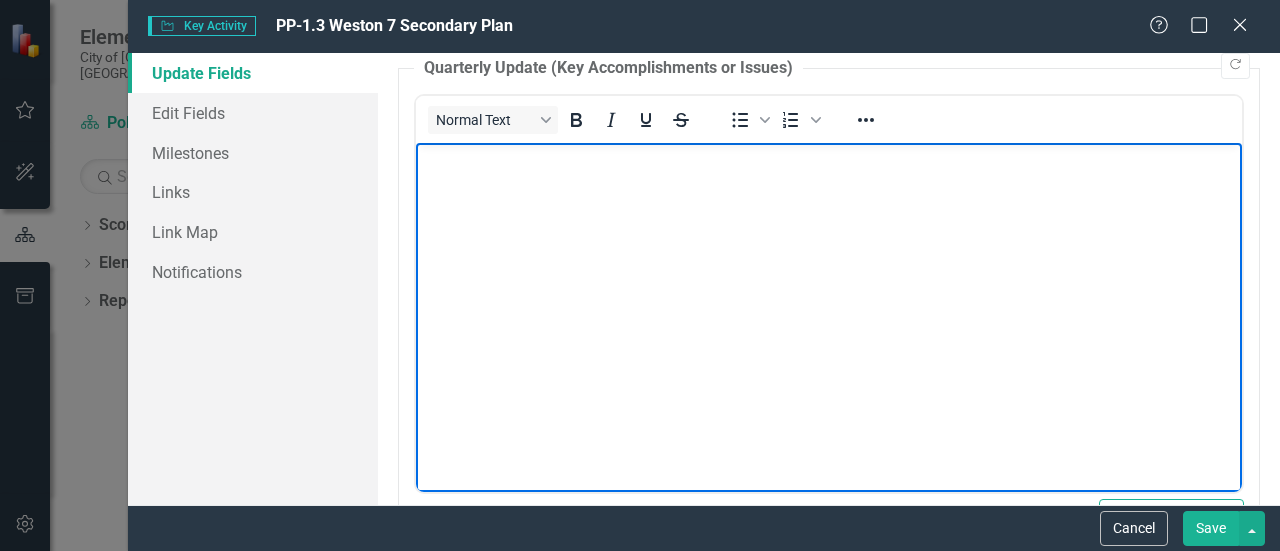 type 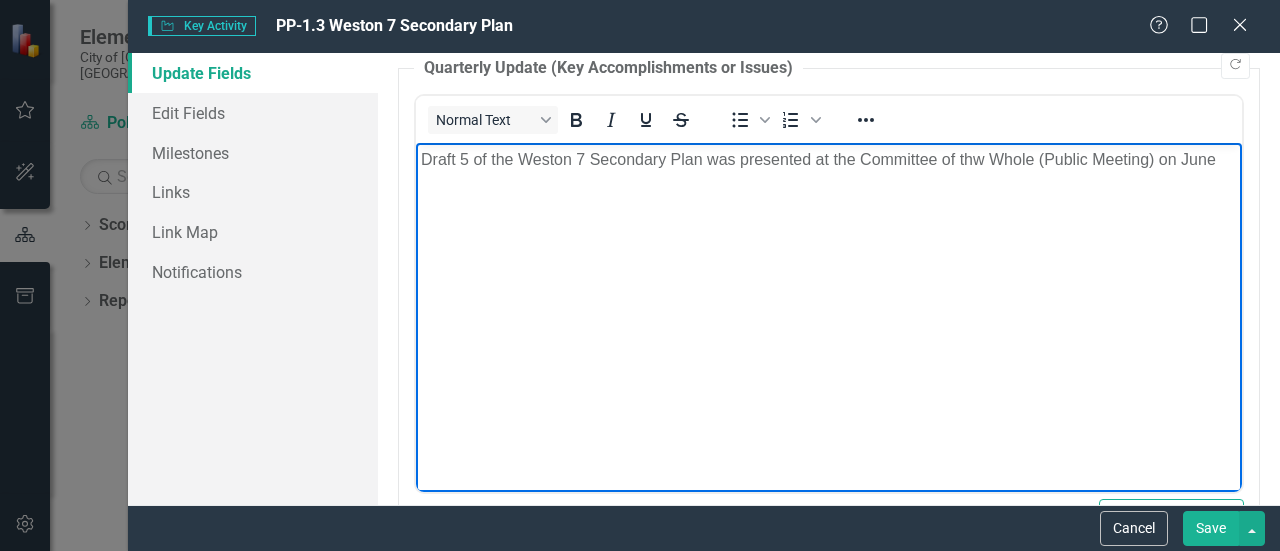 click on "Draft 5 of the Weston 7 Secondary Plan was presented at the Committee of thw Whole (Public Meeting) on June" at bounding box center (829, 160) 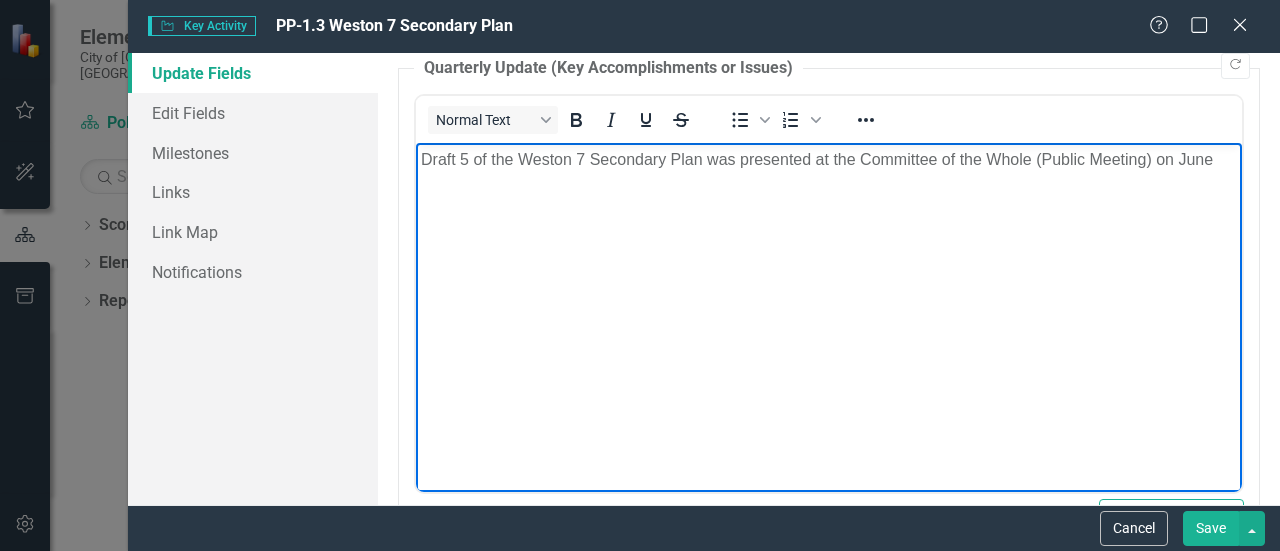 click on "Draft 5 of the Weston 7 Secondary Plan was presented at the Committee of the Whole (Public Meeting) on June" at bounding box center [829, 160] 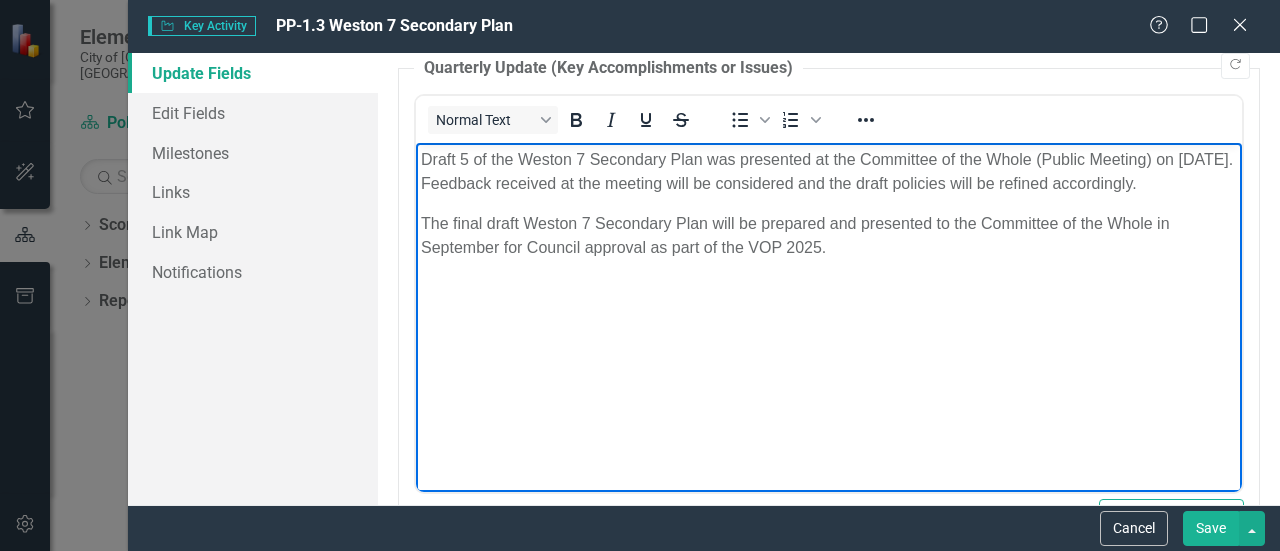 click on "Save" at bounding box center (1211, 528) 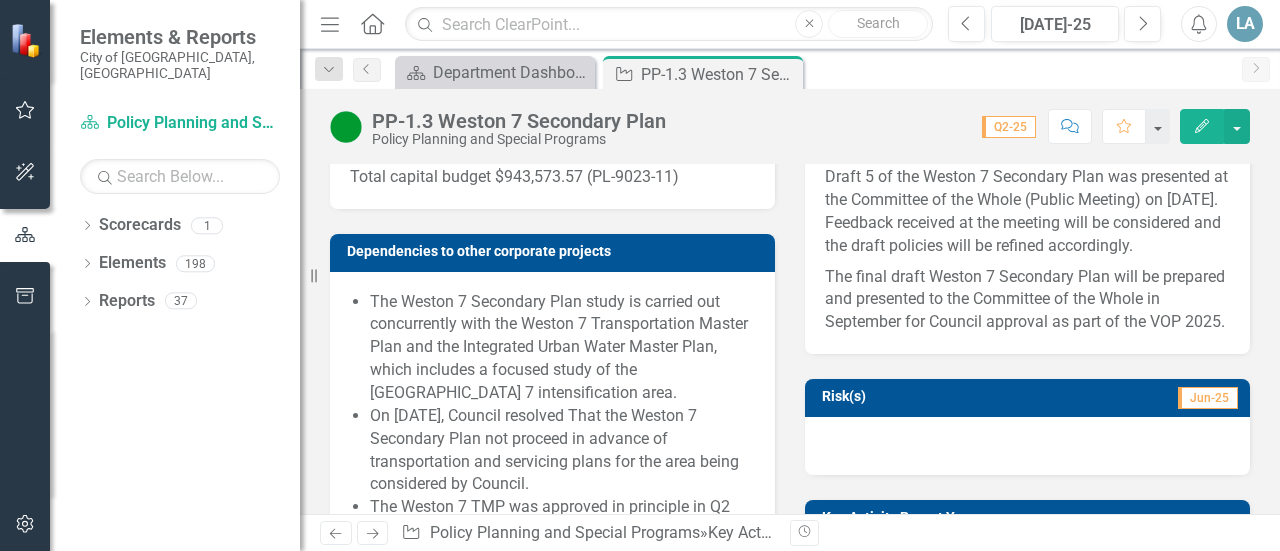 scroll, scrollTop: 1746, scrollLeft: 0, axis: vertical 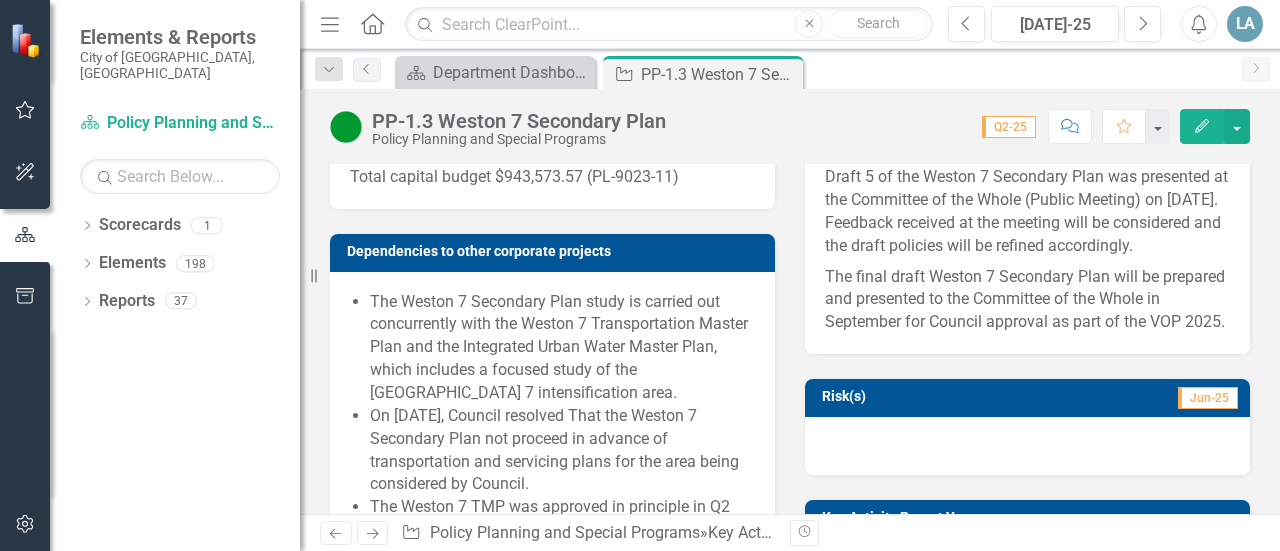 click on "Edit" 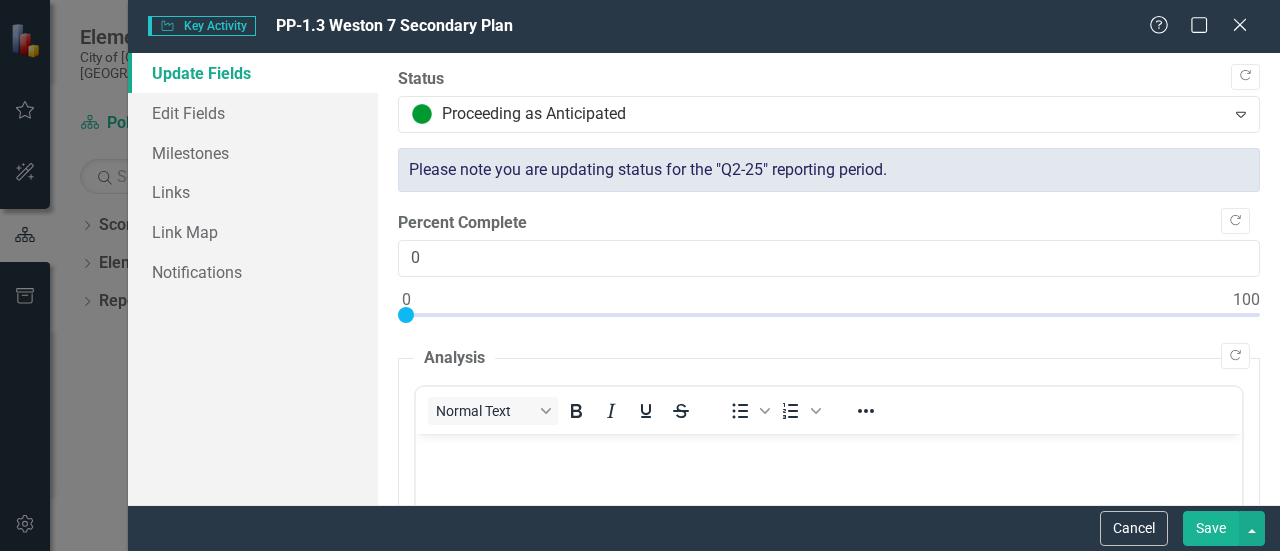 scroll, scrollTop: 0, scrollLeft: 0, axis: both 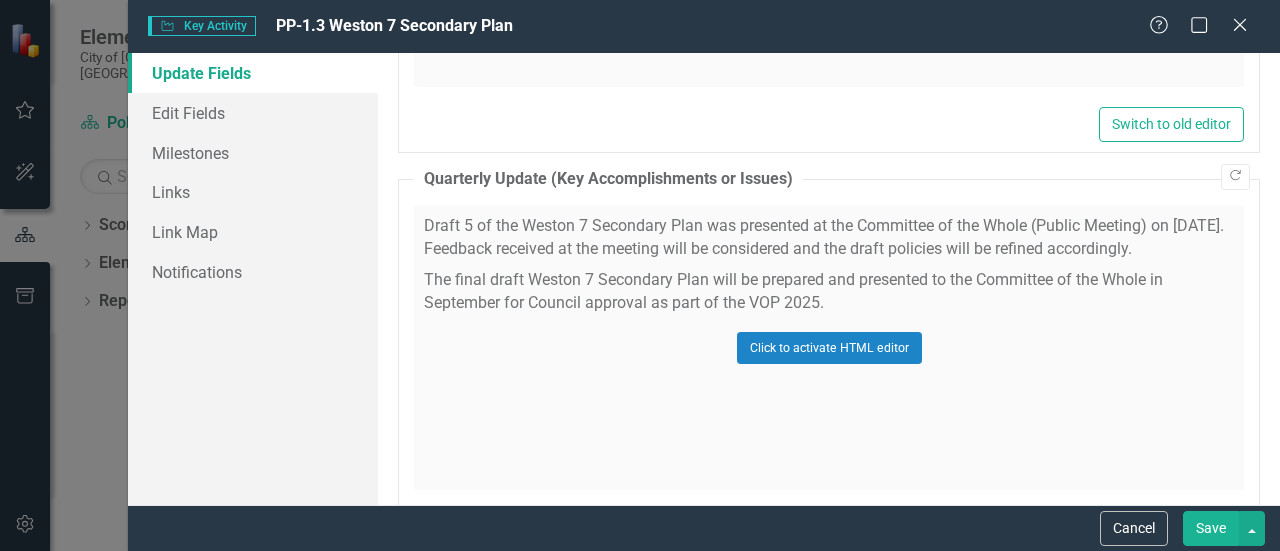 click on "Click to activate HTML editor" at bounding box center [829, 347] 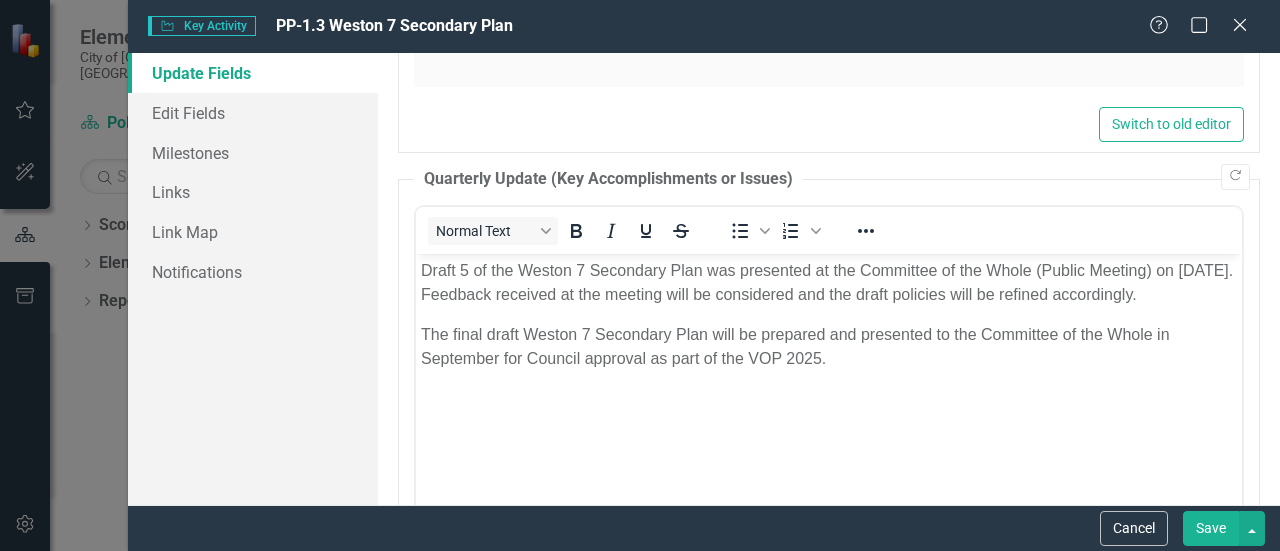 scroll, scrollTop: 0, scrollLeft: 0, axis: both 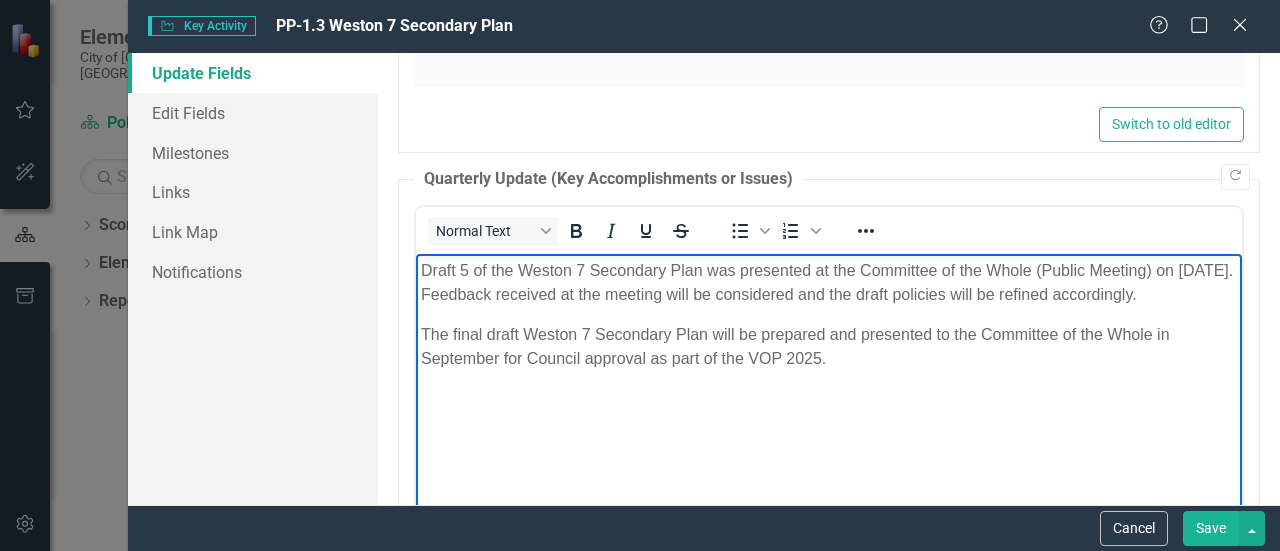 click on "The final draft Weston 7 Secondary Plan will be prepared and presented to the Committee of the Whole in September for Council approval as part of the VOP 2025." at bounding box center (829, 347) 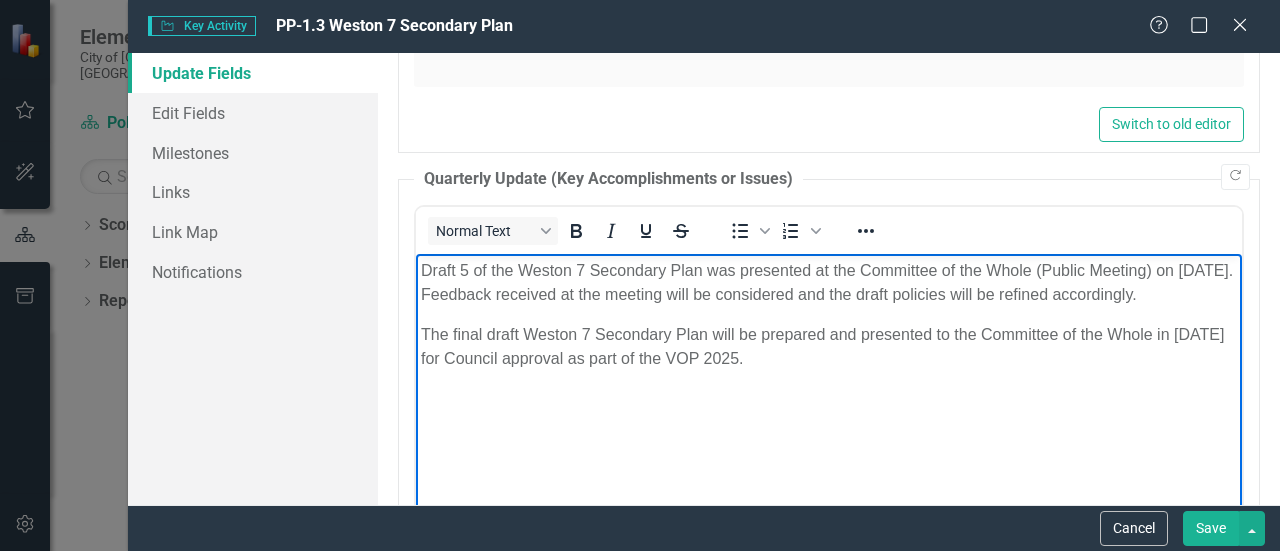 scroll, scrollTop: 1727, scrollLeft: 0, axis: vertical 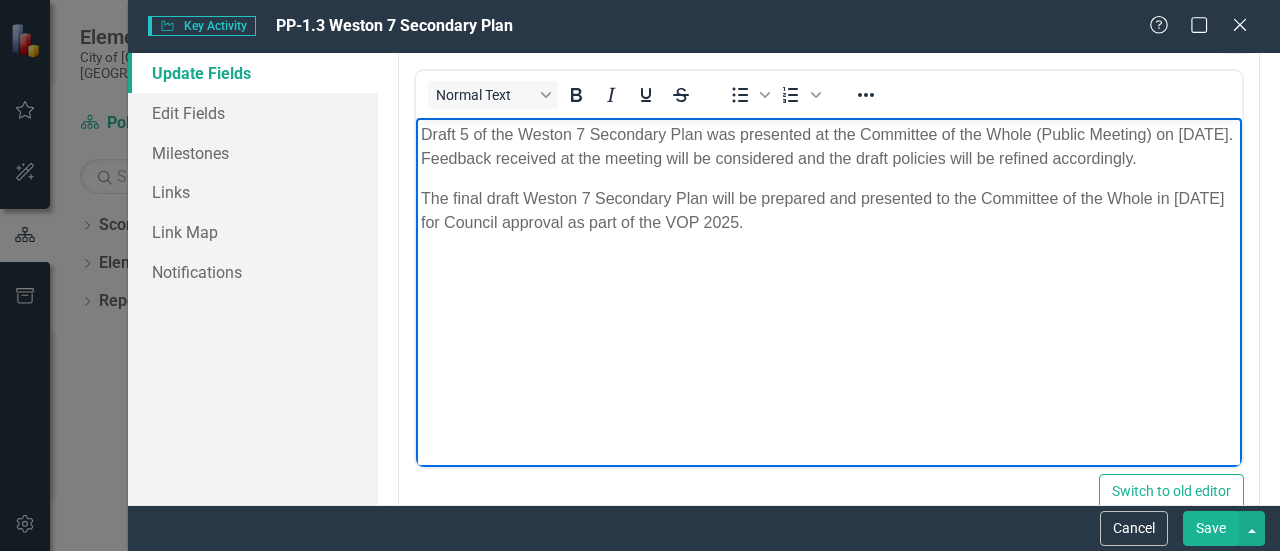 click on "Save" at bounding box center [1211, 528] 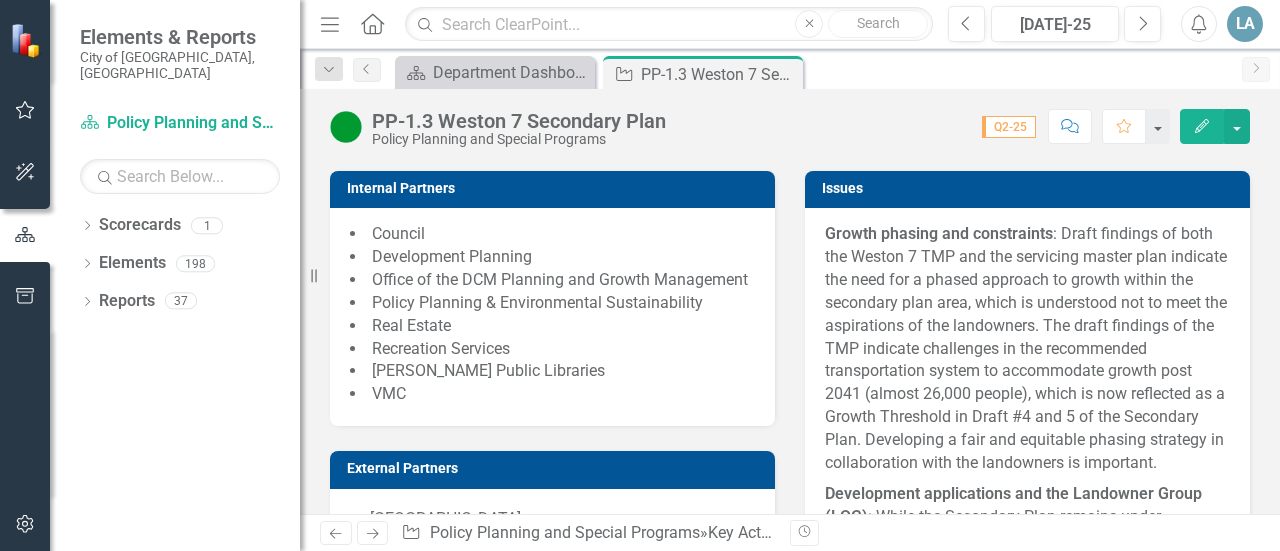 scroll, scrollTop: 3402, scrollLeft: 0, axis: vertical 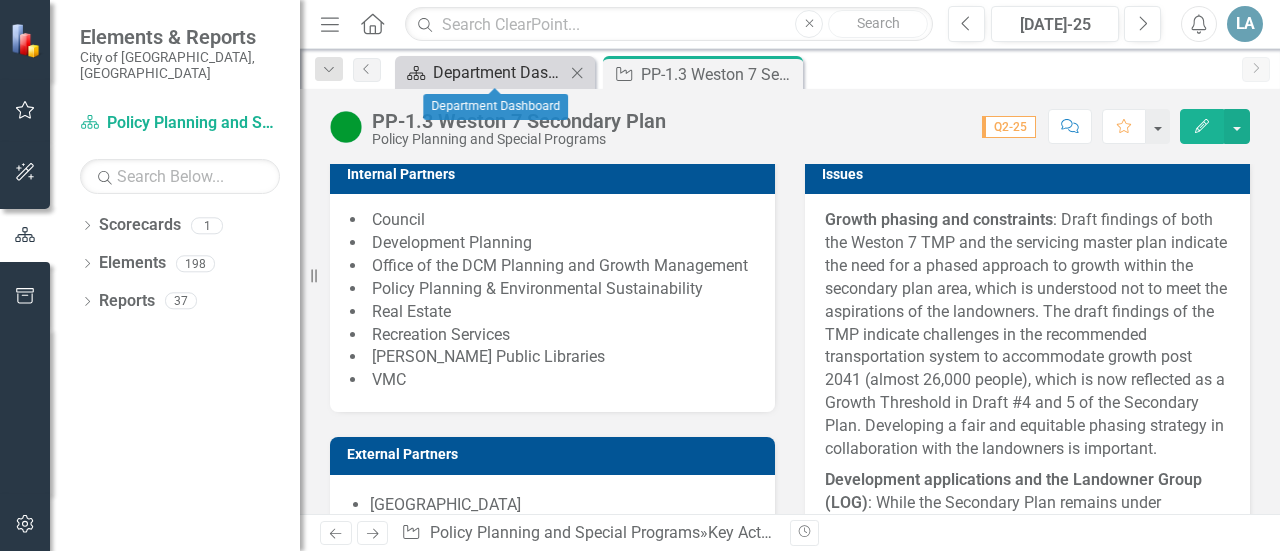 click on "Department Dashboard" at bounding box center (499, 72) 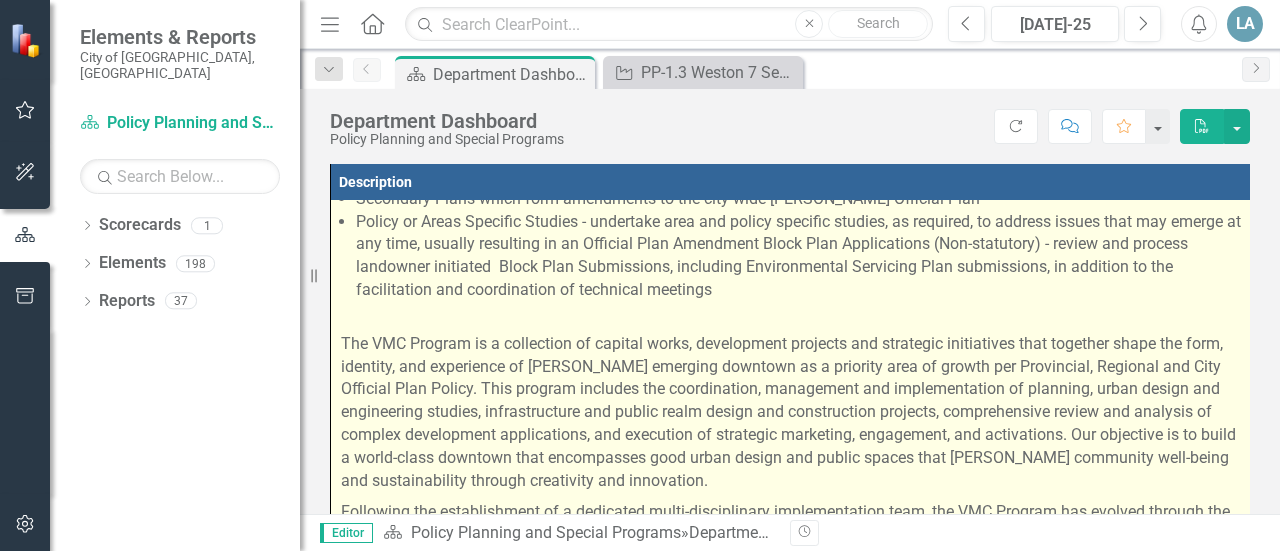 scroll, scrollTop: 666, scrollLeft: 0, axis: vertical 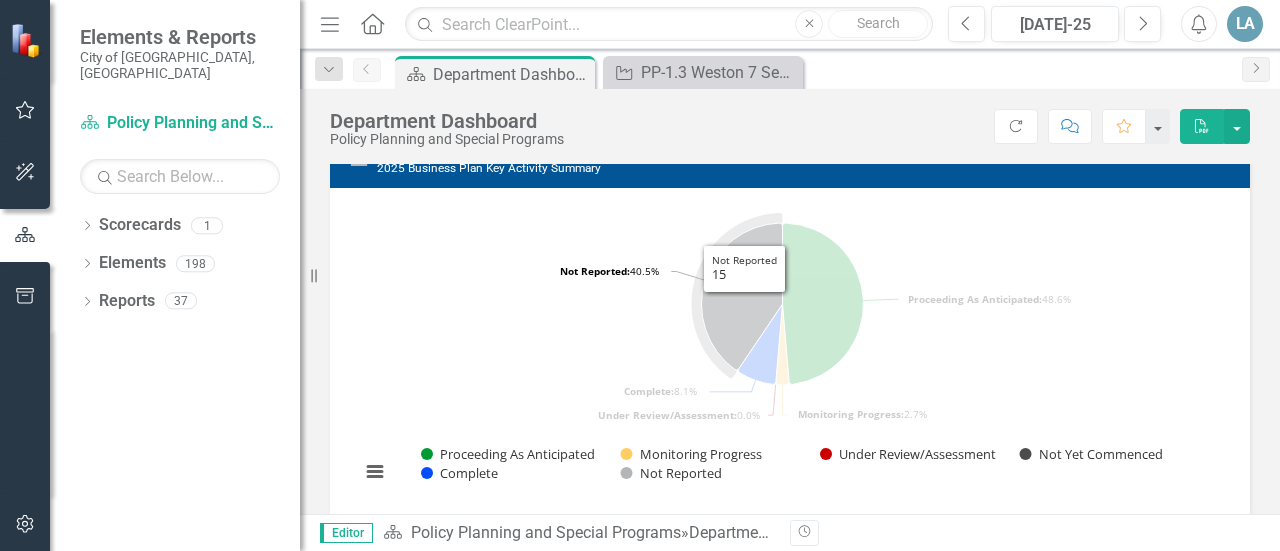 click 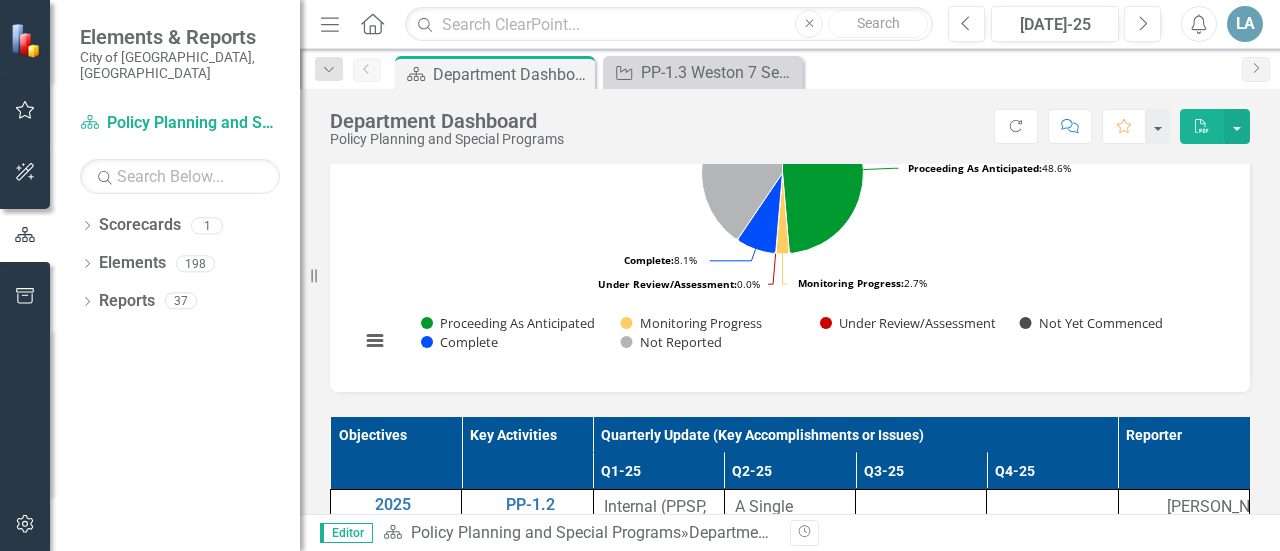 scroll, scrollTop: 940, scrollLeft: 0, axis: vertical 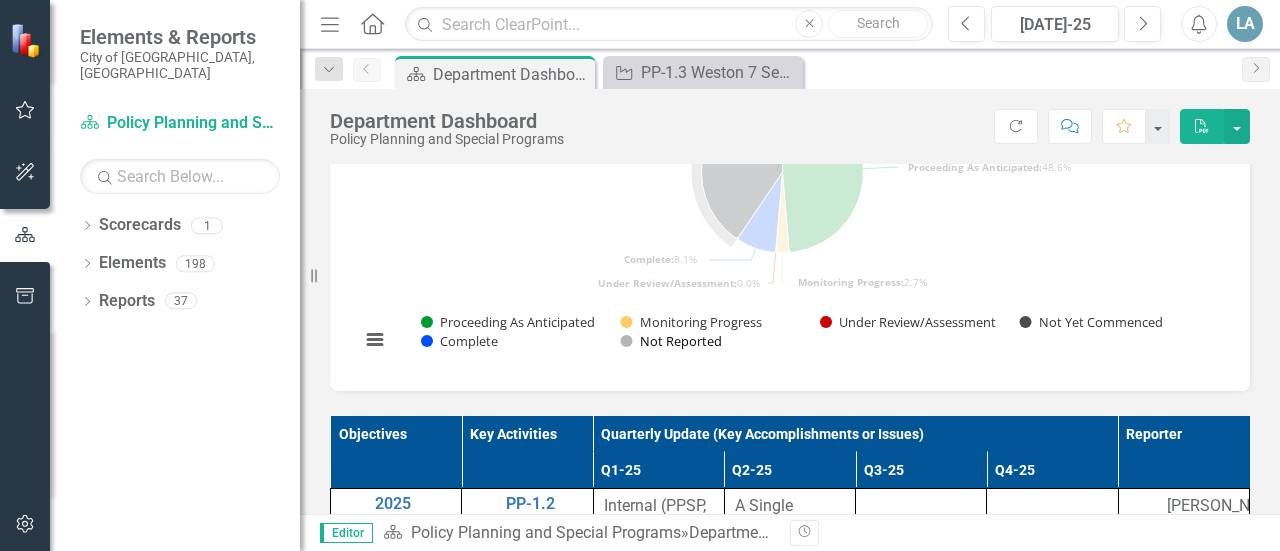 click at bounding box center (671, 341) 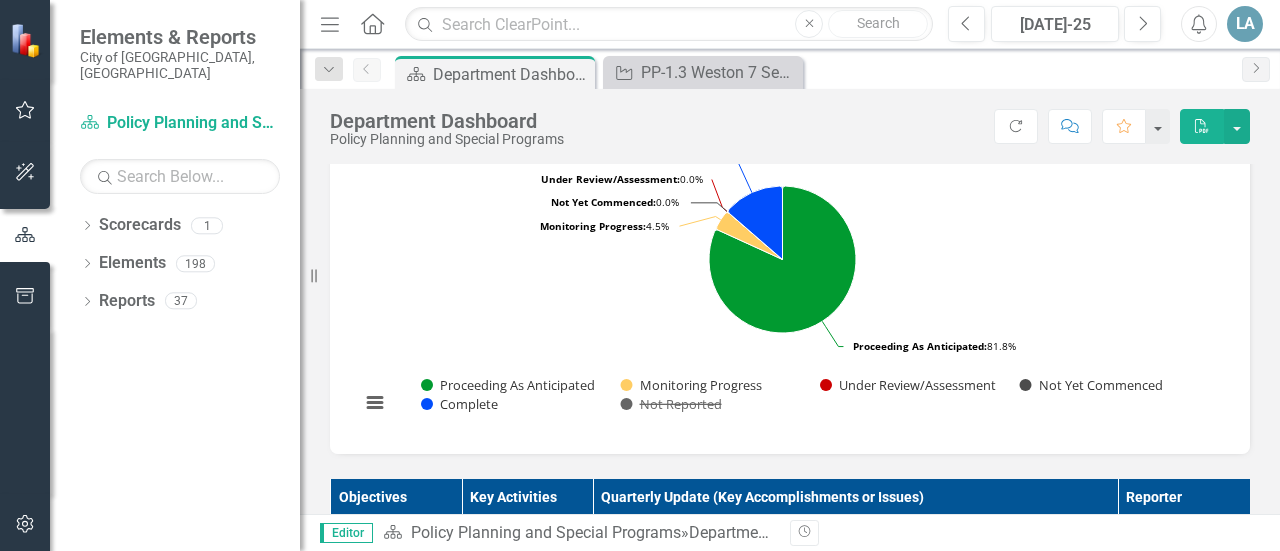 scroll, scrollTop: 905, scrollLeft: 0, axis: vertical 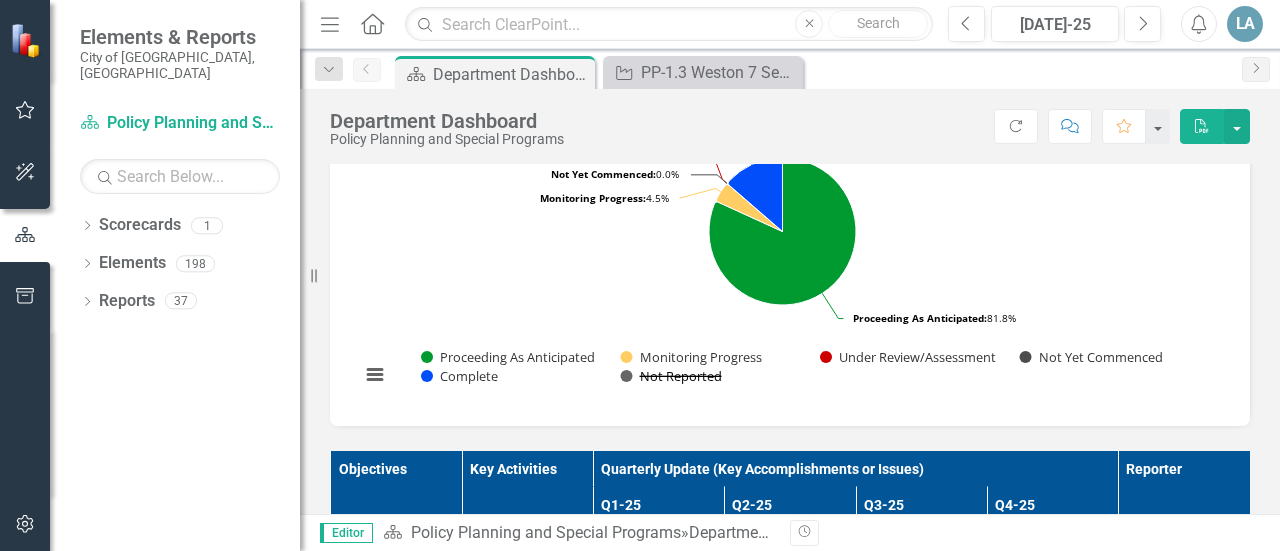 click at bounding box center [671, 376] 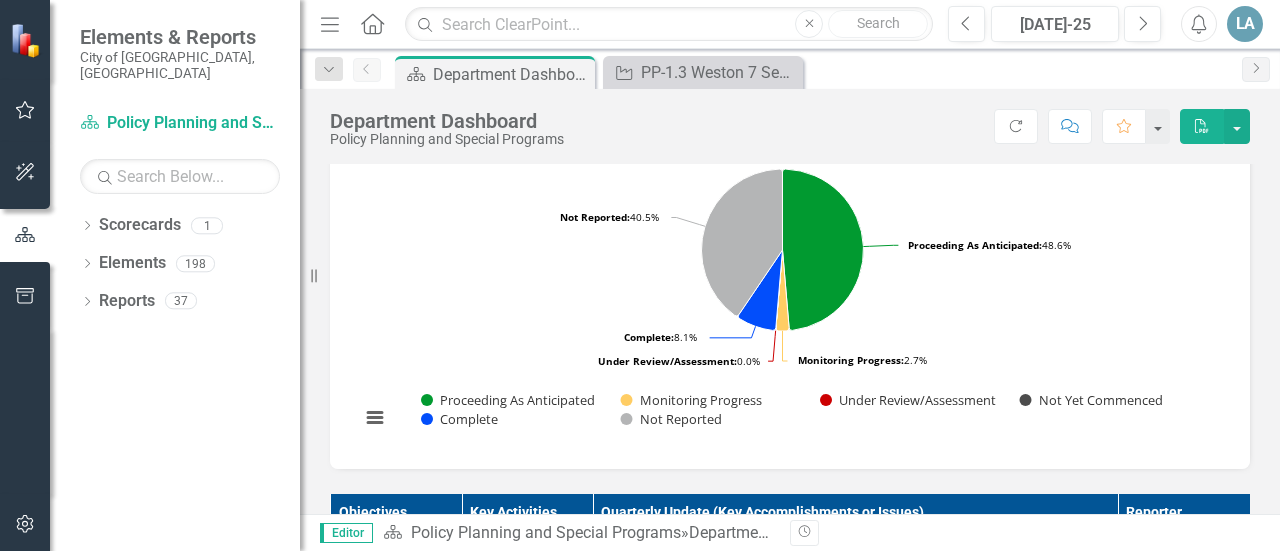 scroll, scrollTop: 860, scrollLeft: 0, axis: vertical 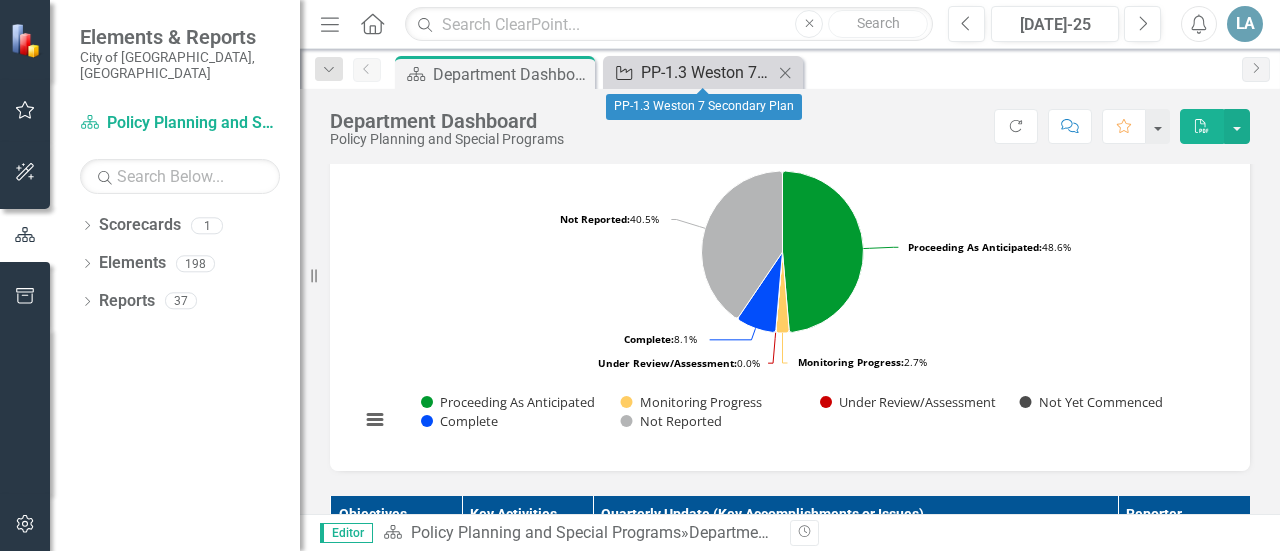 click on "PP-1.3 Weston 7 Secondary Plan" at bounding box center (707, 72) 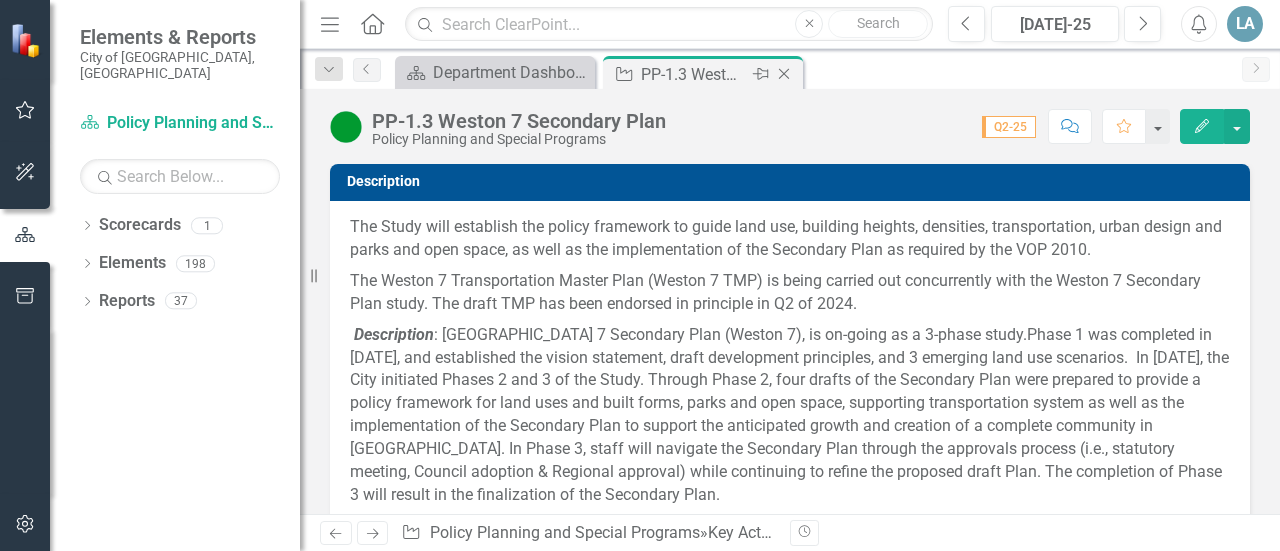 click on "Close" 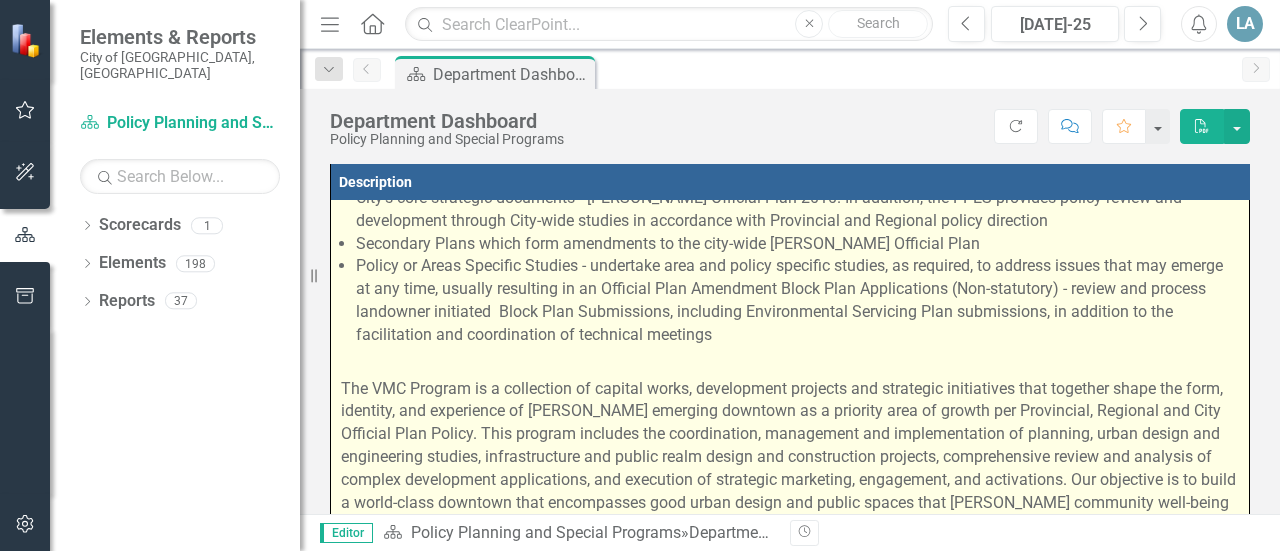 scroll, scrollTop: 666, scrollLeft: 0, axis: vertical 